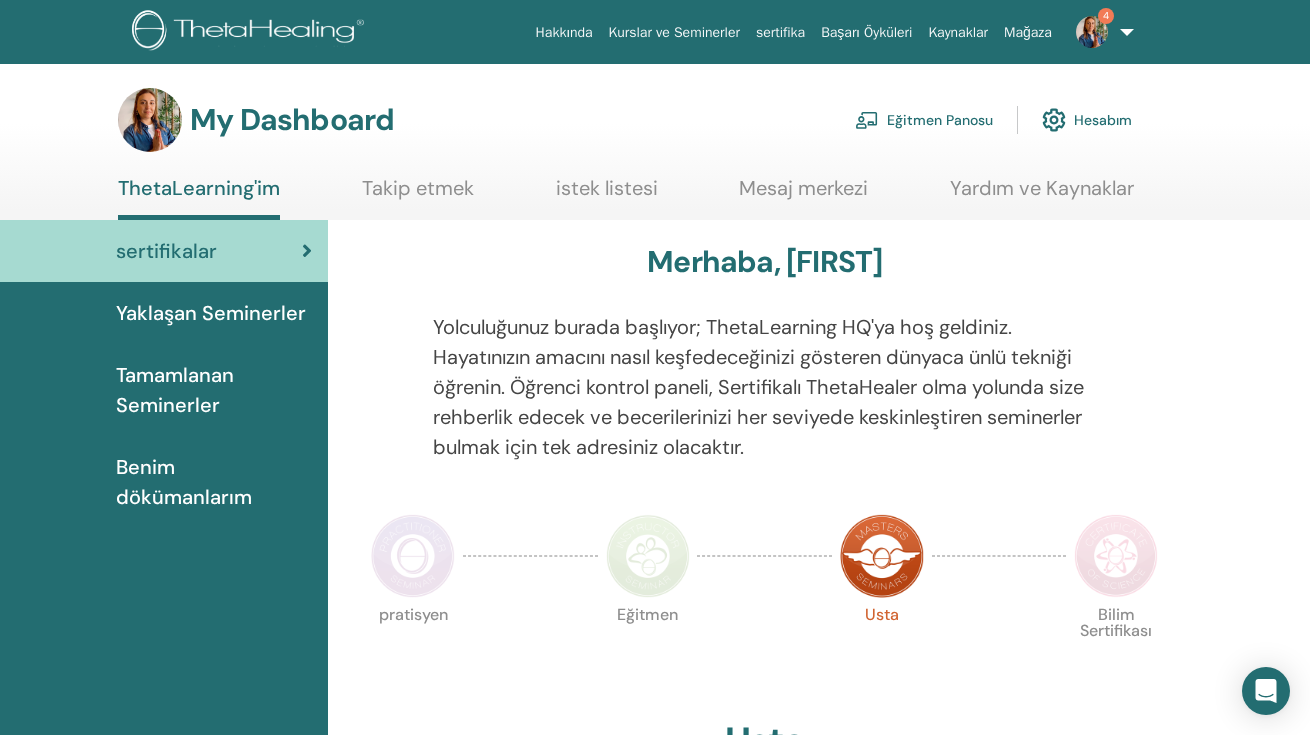 scroll, scrollTop: 0, scrollLeft: 0, axis: both 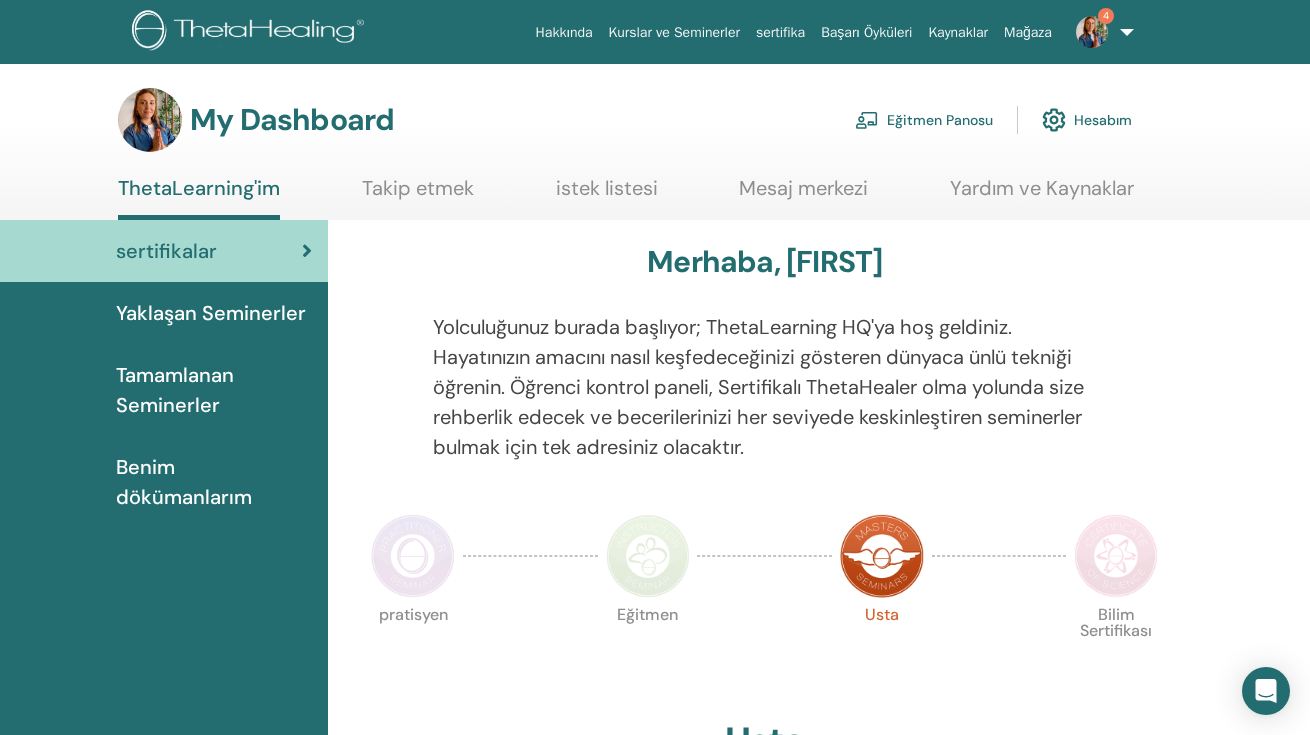 click on "Eğitmen Panosu" at bounding box center [924, 120] 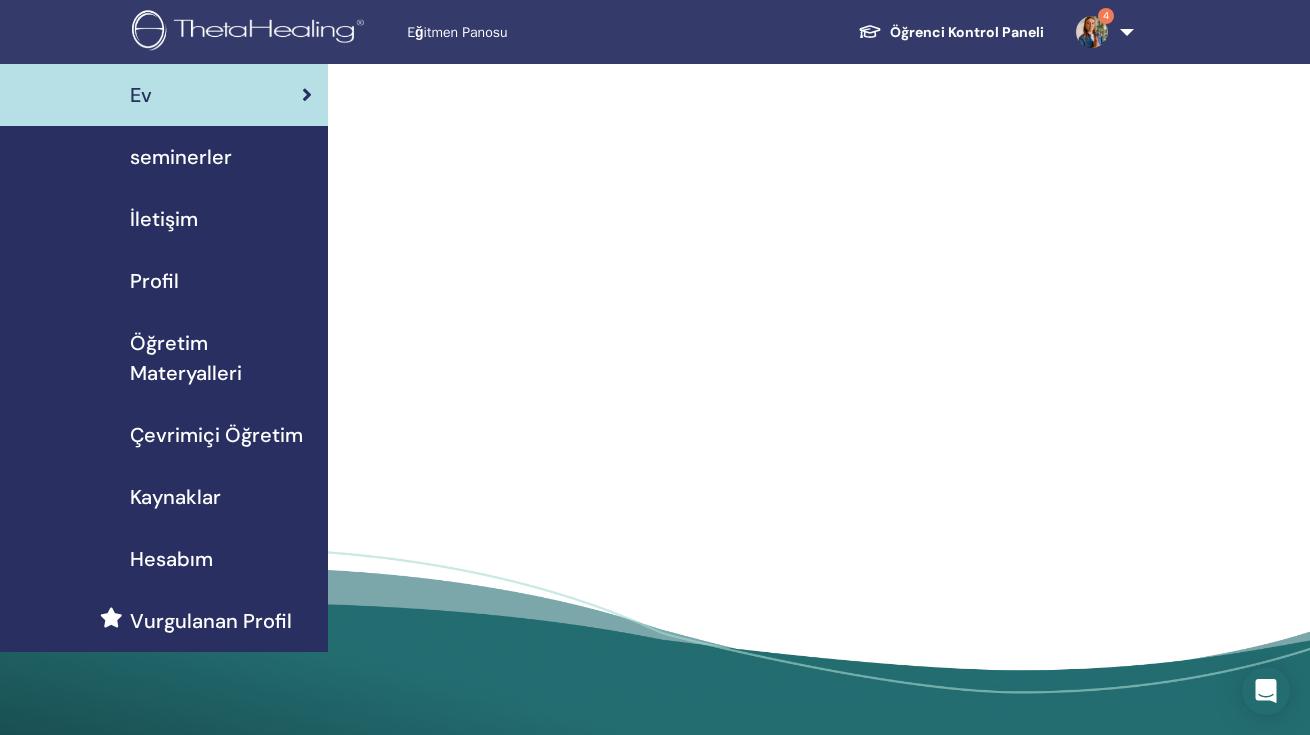 scroll, scrollTop: 0, scrollLeft: 0, axis: both 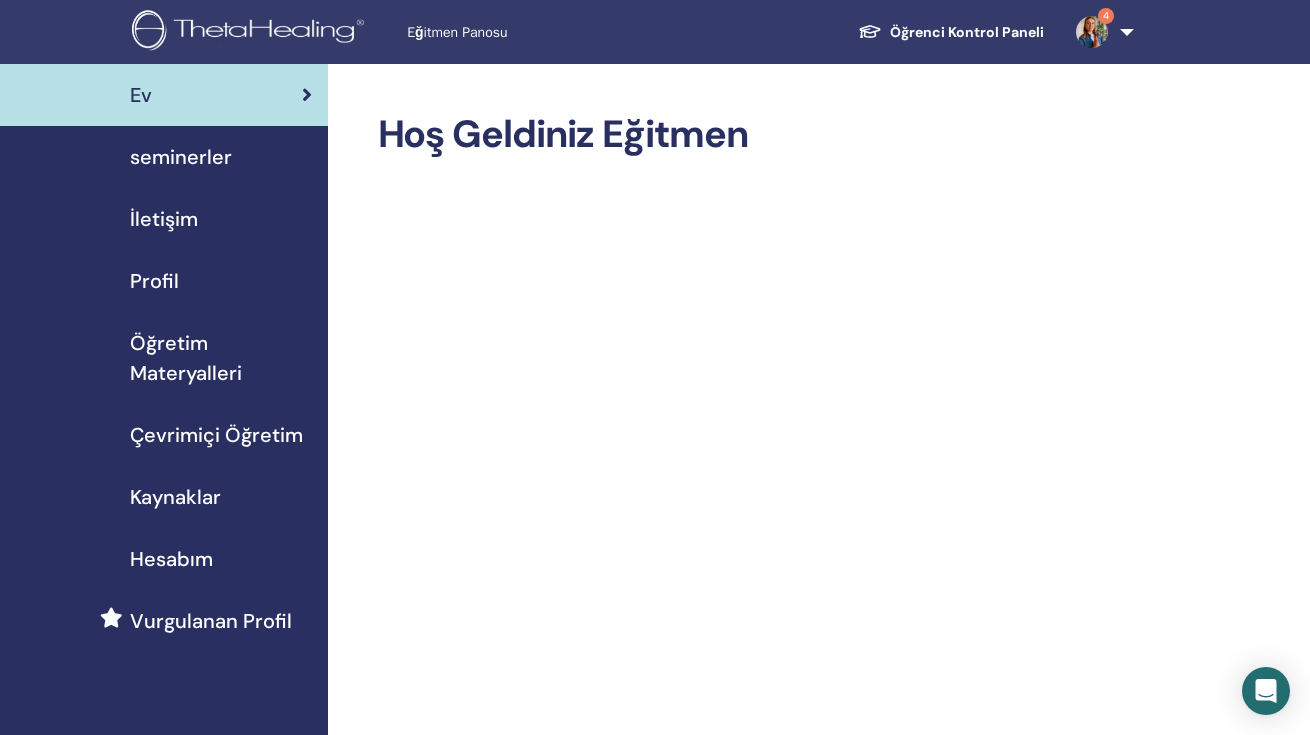 click on "seminerler" at bounding box center [181, 157] 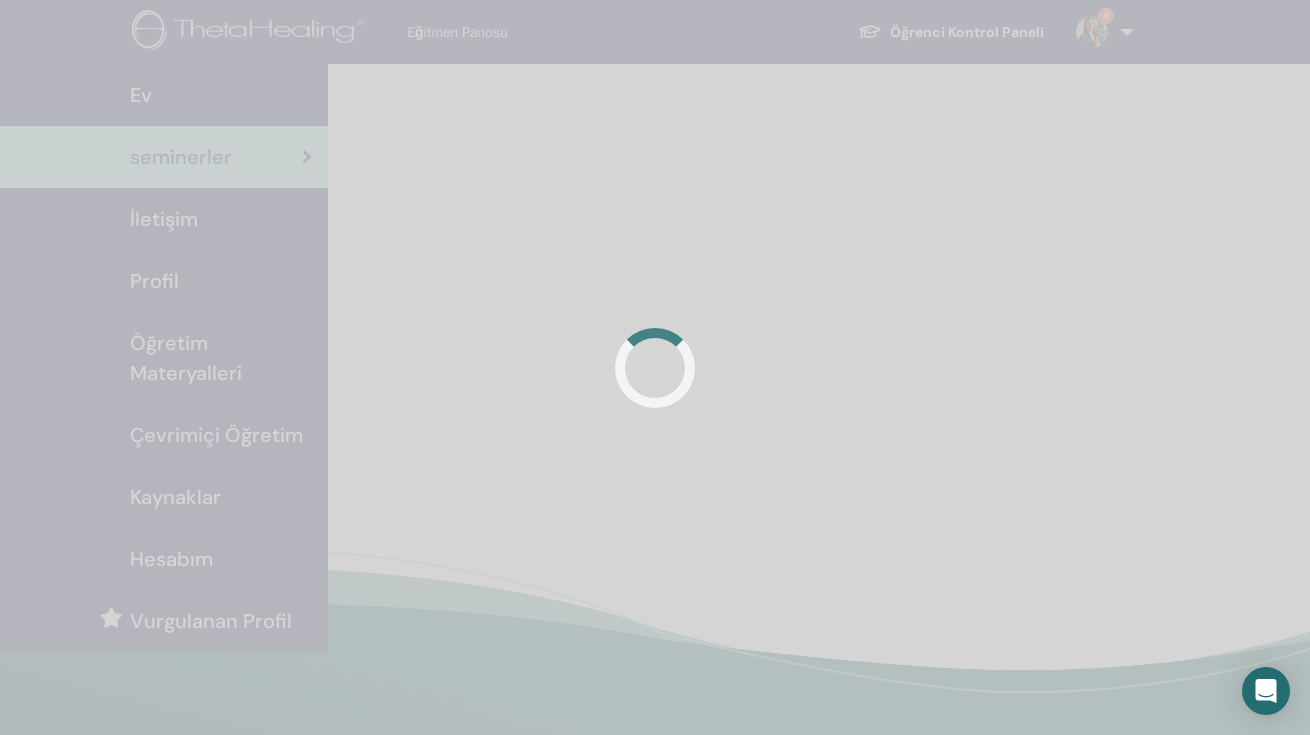 scroll, scrollTop: 0, scrollLeft: 0, axis: both 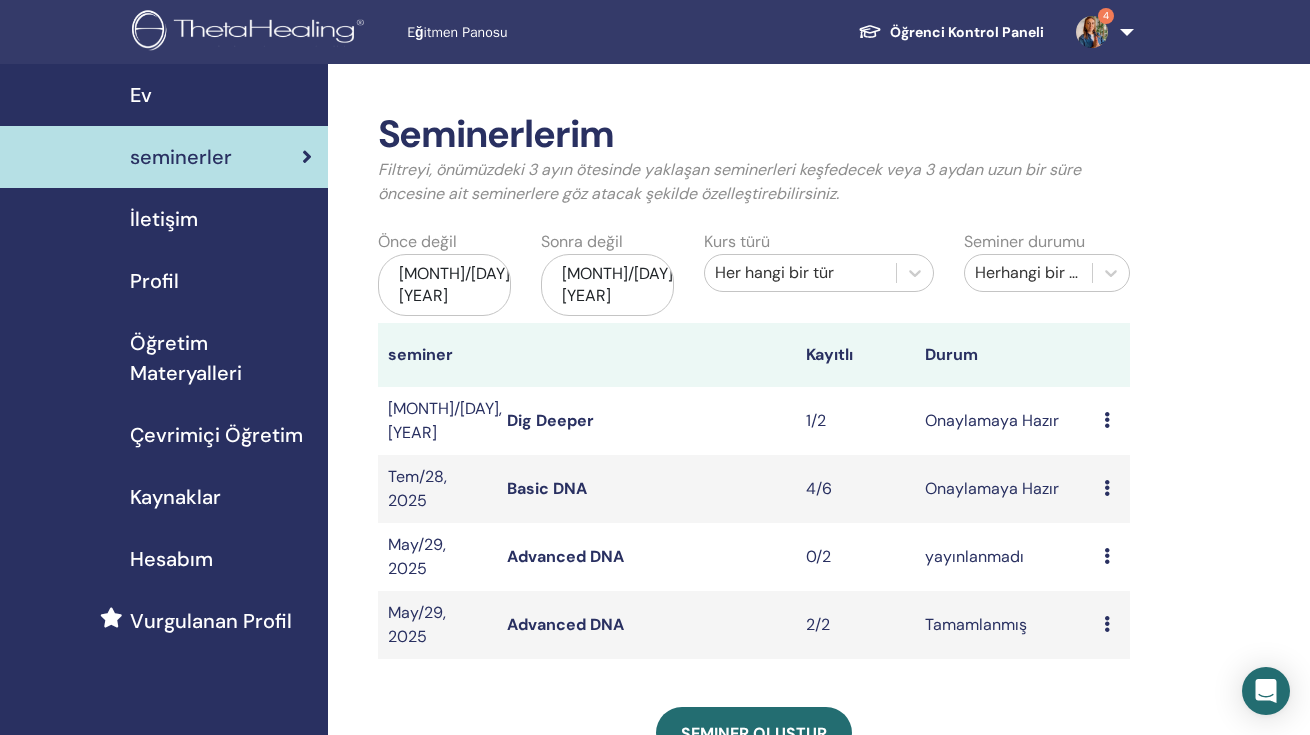 click on "Seminerlerim Filtreyi, önümüzdeki 3 ayın ötesinde yaklaşan seminerleri keşfedecek veya 3 aydan uzun bir süre öncesine ait seminerlere göz atacak şekilde özelleştirebilirsiniz. Önce değil [MONTH]/02, [YEAR] Sonra değil [MONTH]/02, [YEAR] Kurs türü Her hangi bir tür Seminer durumu Herhangi bir durum seminer Kayıtlı Durum [MONTH]/30, [YEAR] Dig Deeper 1/2 Onaylamaya Hazır Ön izleme Düzenlemek katılımcılar İptal [MONTH]/28, [YEAR] Basic DNA 4/6 Onaylamaya Hazır Ön izleme Düzenlemek katılımcılar İptal [MONTH]/29, [YEAR] Advanced DNA 0/2 yayınlanmadı Ön izleme Düzenlemek katılımcılar İptal [MONTH]/29, [YEAR] Advanced DNA 2/2 Tamamlanmış Ön izleme katılımcılar Seminer oluştur Seminer Kayıtları Sipariş No. Katılımcı Etkinlik Tarih" at bounding box center [819, 634] 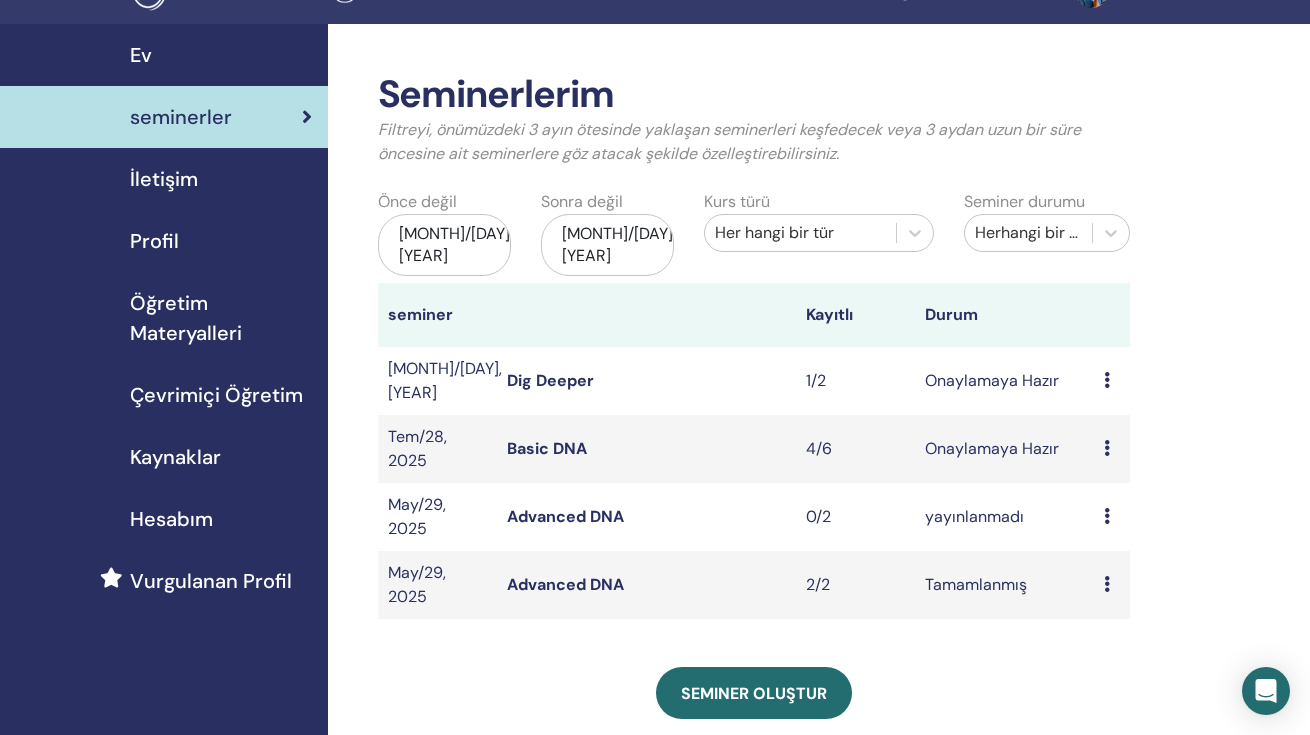 scroll, scrollTop: 160, scrollLeft: 0, axis: vertical 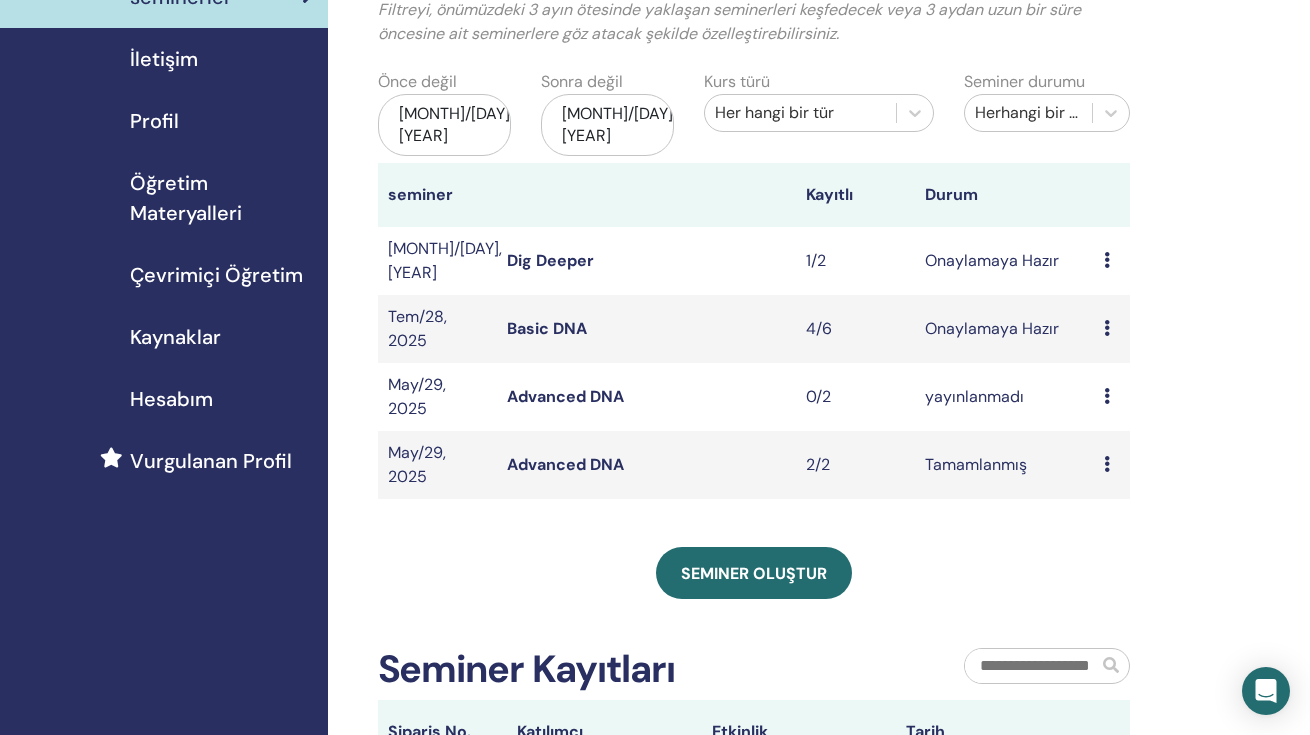 click on "Dig Deeper" at bounding box center [550, 260] 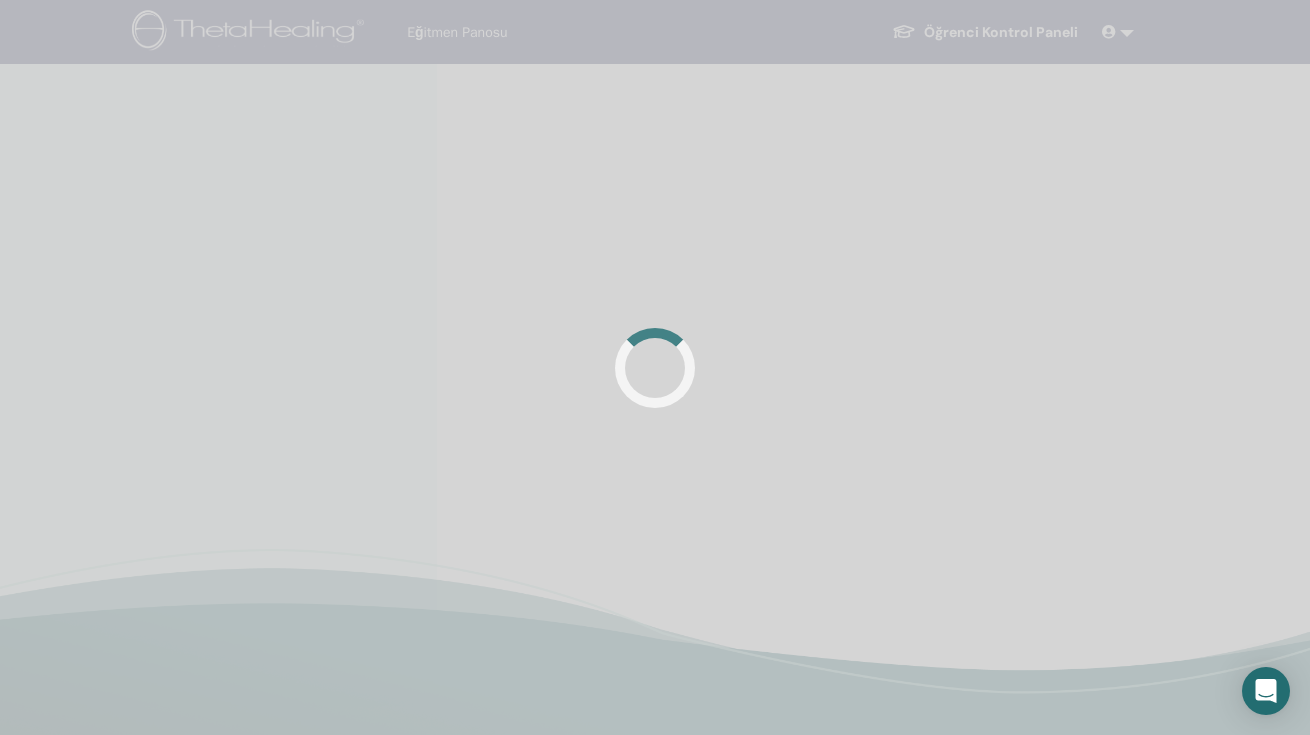 scroll, scrollTop: 0, scrollLeft: 0, axis: both 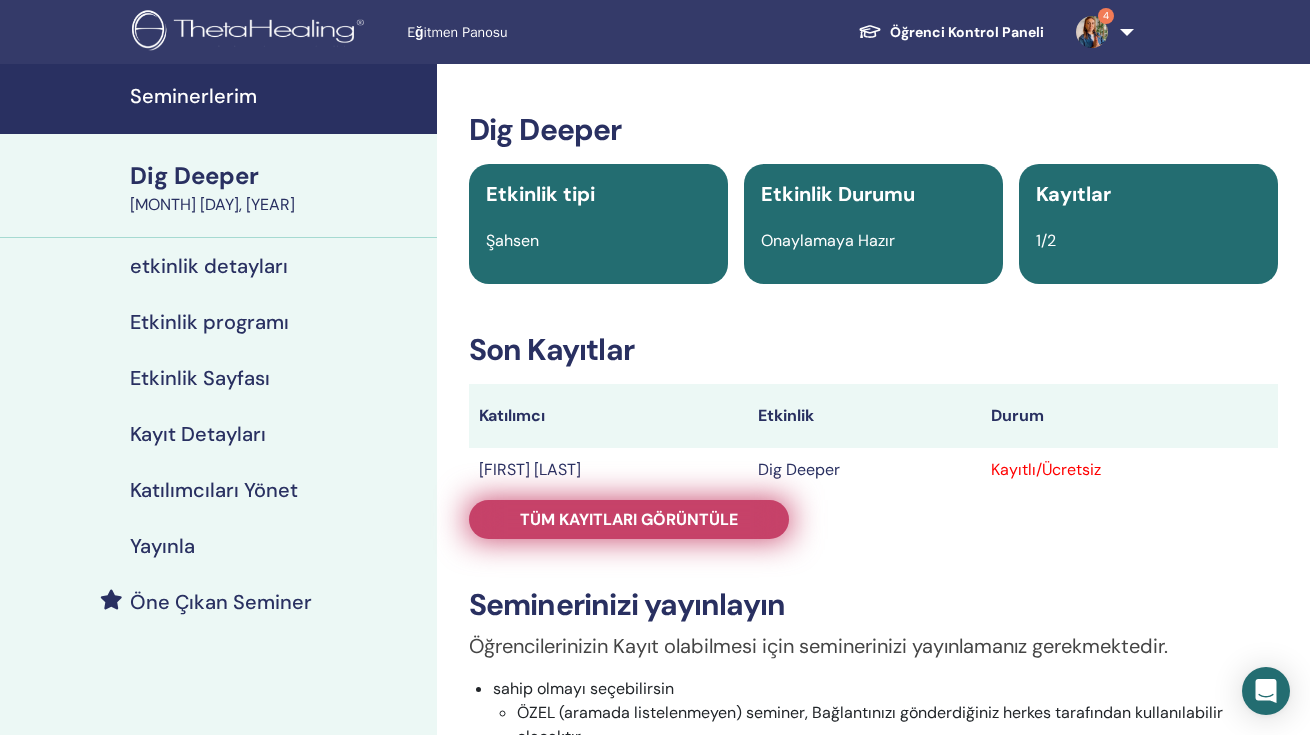 click on "Tüm kayıtları görüntüle" at bounding box center [629, 519] 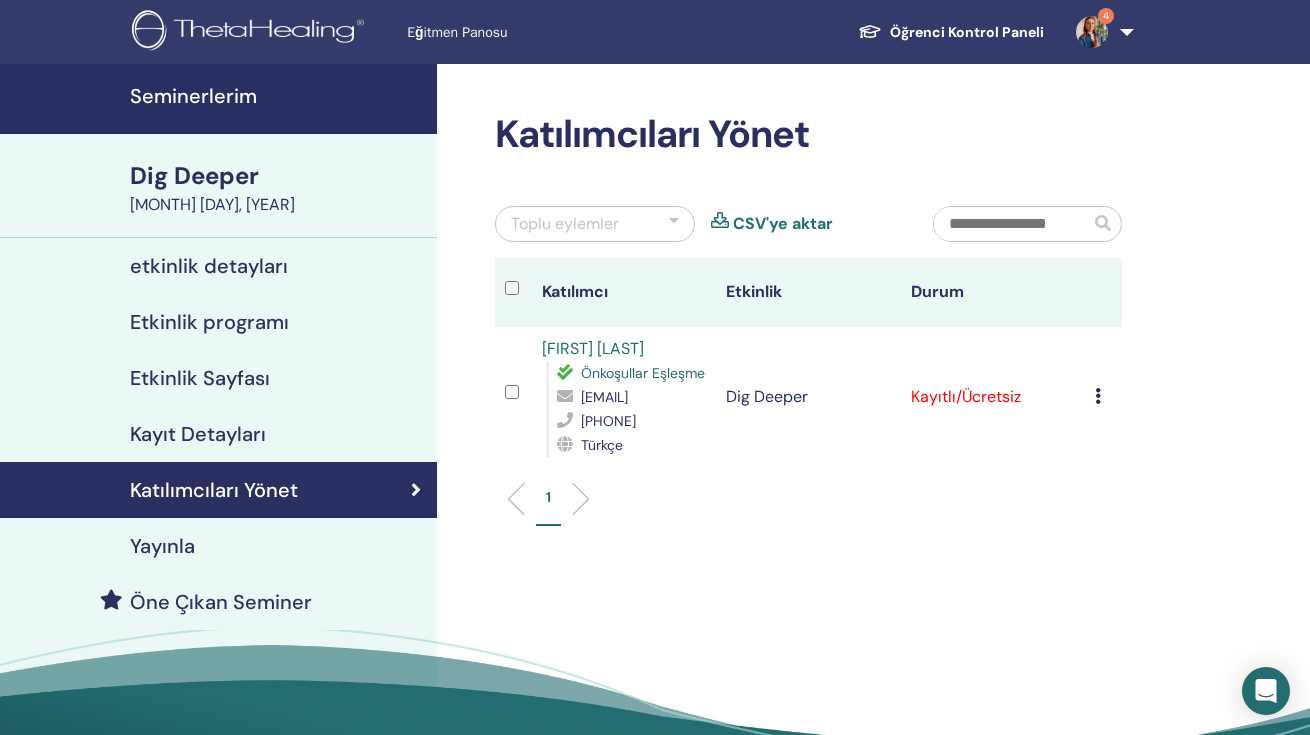 click on "Kaydı İptal Et Otomatik onaylama Ücretli Olarak İşaretle Ödenmemiş olarak işaretle Yok Olarak İşaretle Tamamlayın ve Onaylayın Sertifikayı İndir" at bounding box center (1103, 397) 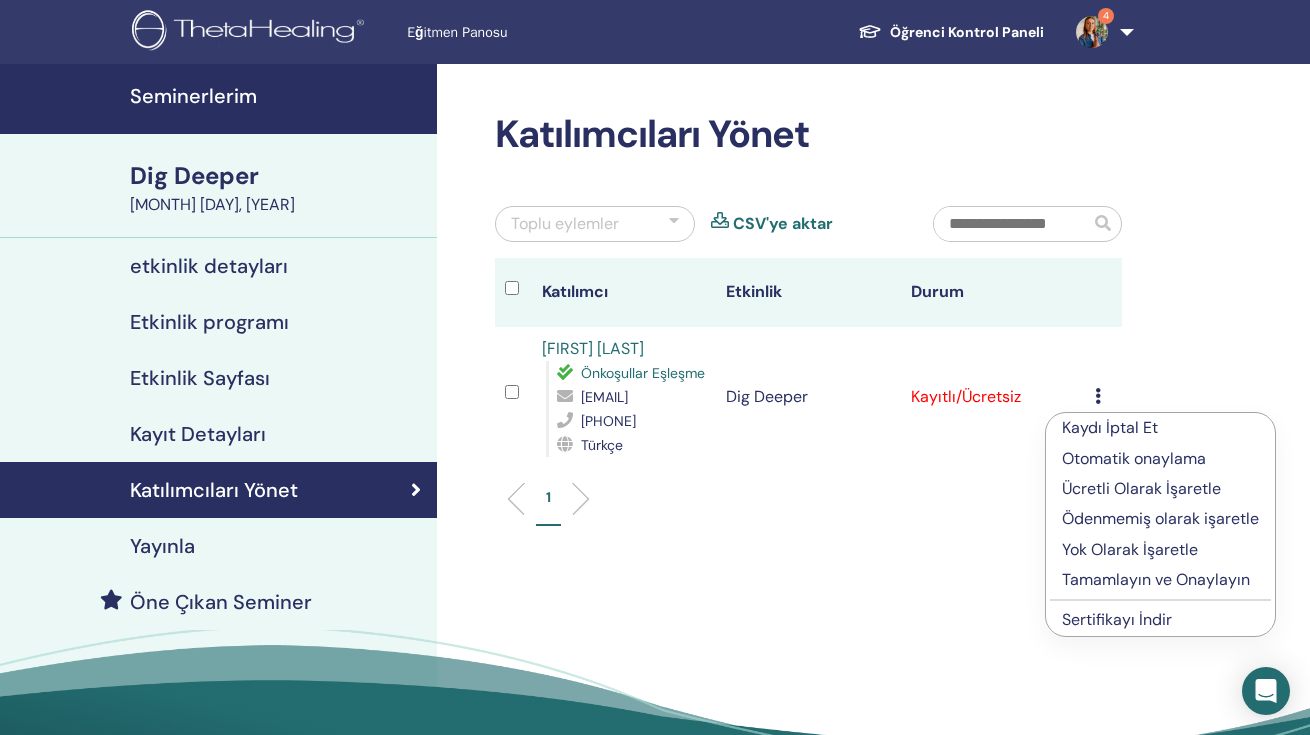click on "Ücretli Olarak İşaretle" at bounding box center [1160, 489] 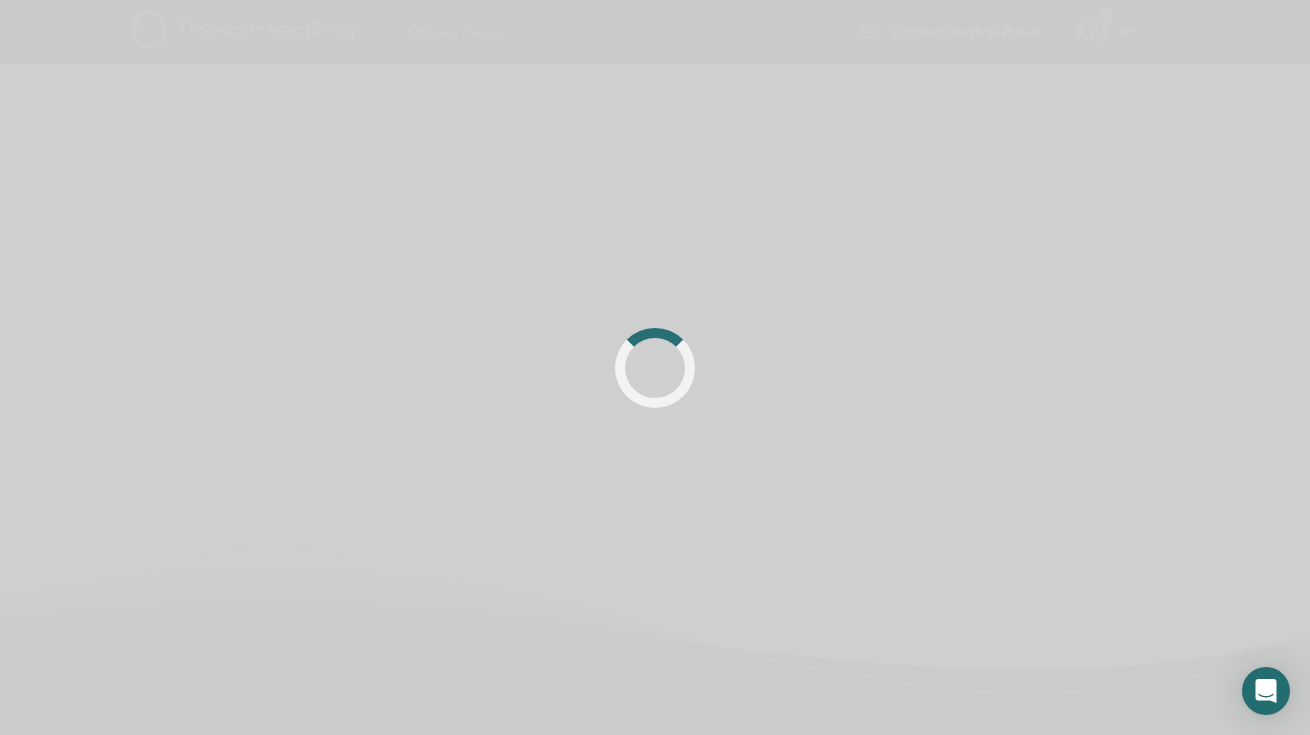 scroll, scrollTop: 0, scrollLeft: 0, axis: both 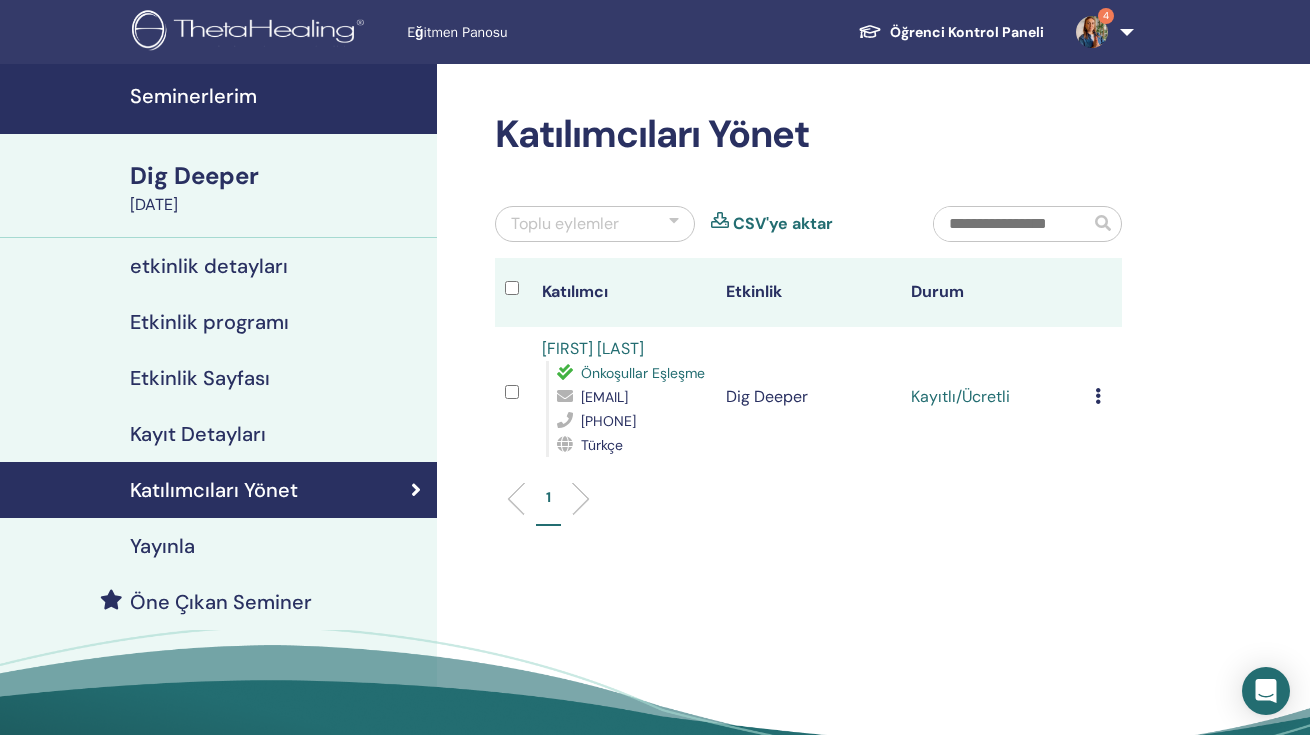 click at bounding box center (1098, 396) 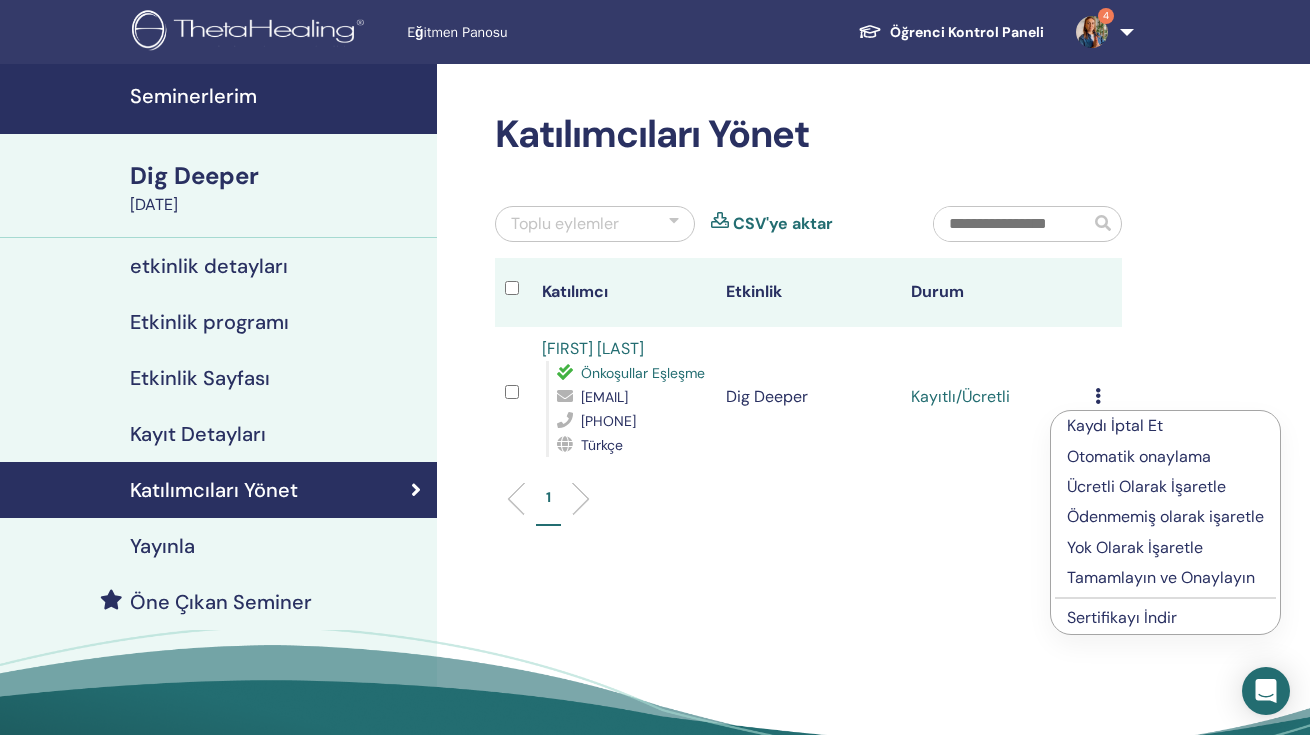 click on "Tamamlayın ve Onaylayın" at bounding box center (1165, 578) 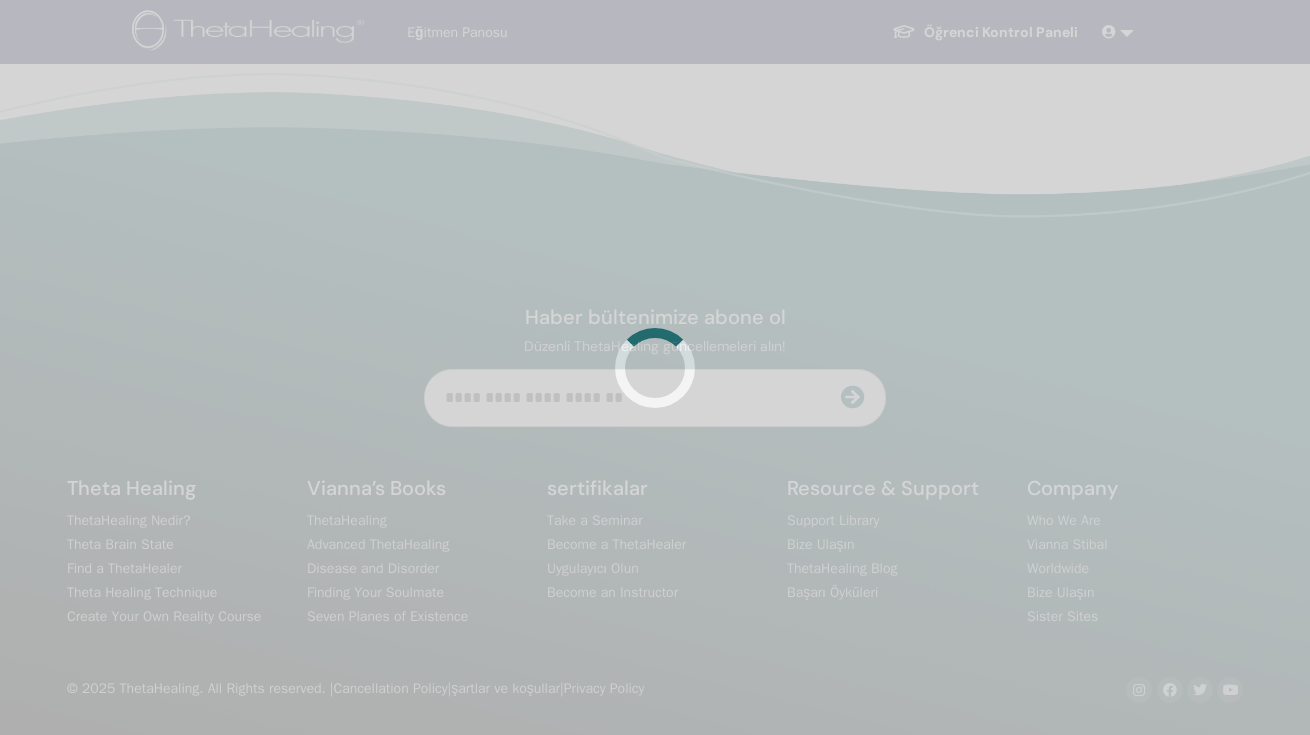 scroll, scrollTop: 0, scrollLeft: 0, axis: both 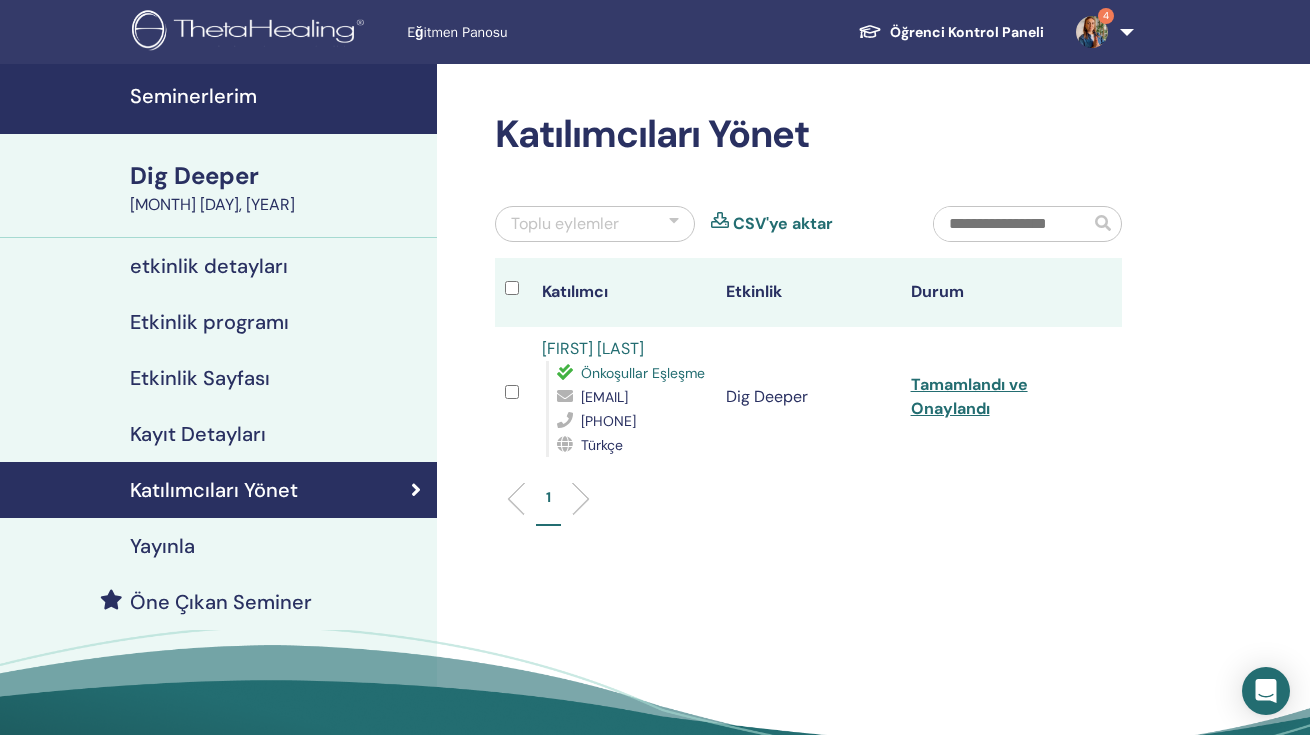click on "Katılımcı" at bounding box center (624, 292) 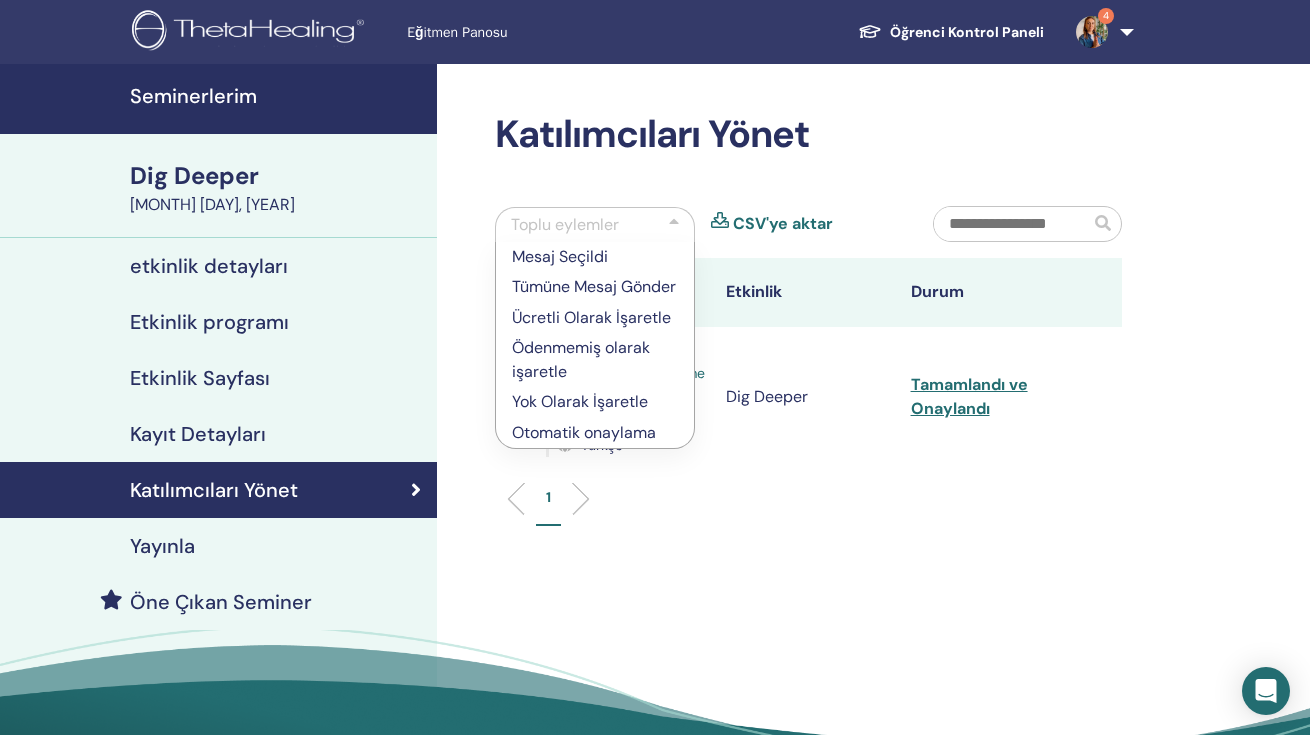click on "1" at bounding box center (808, 506) 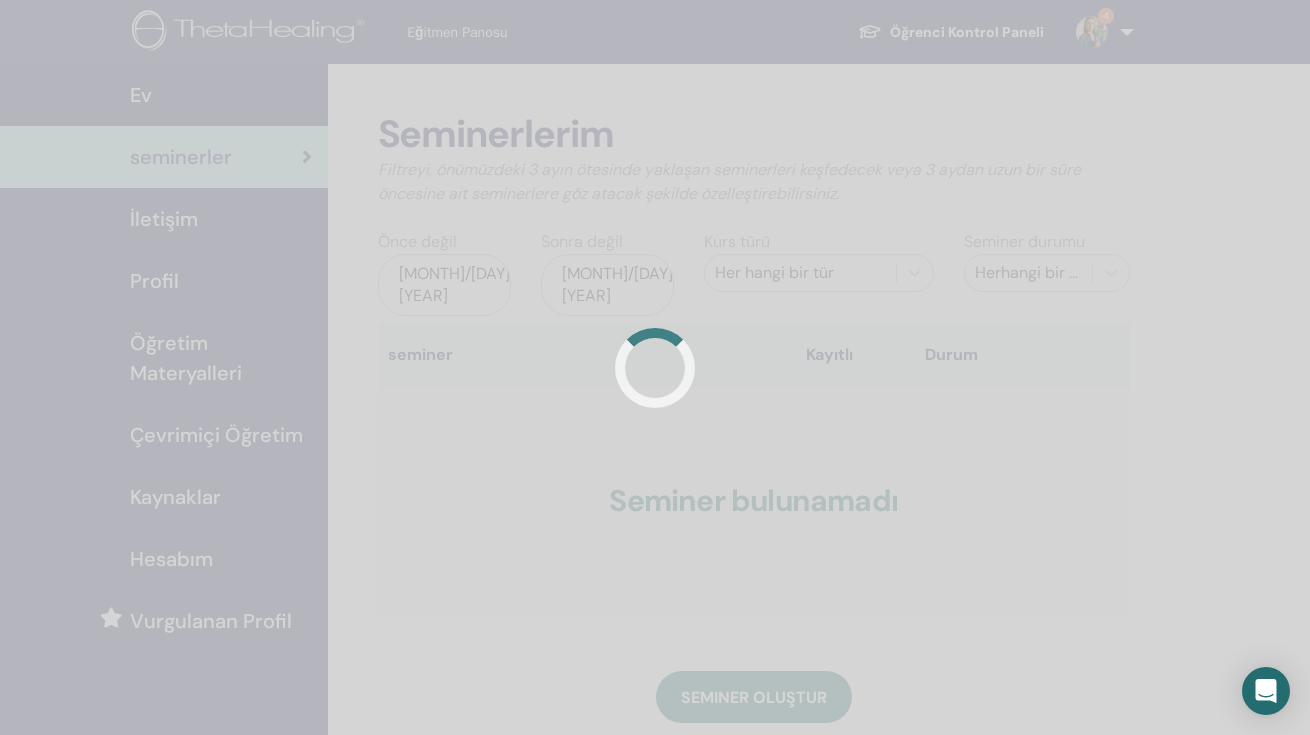 scroll, scrollTop: 0, scrollLeft: 0, axis: both 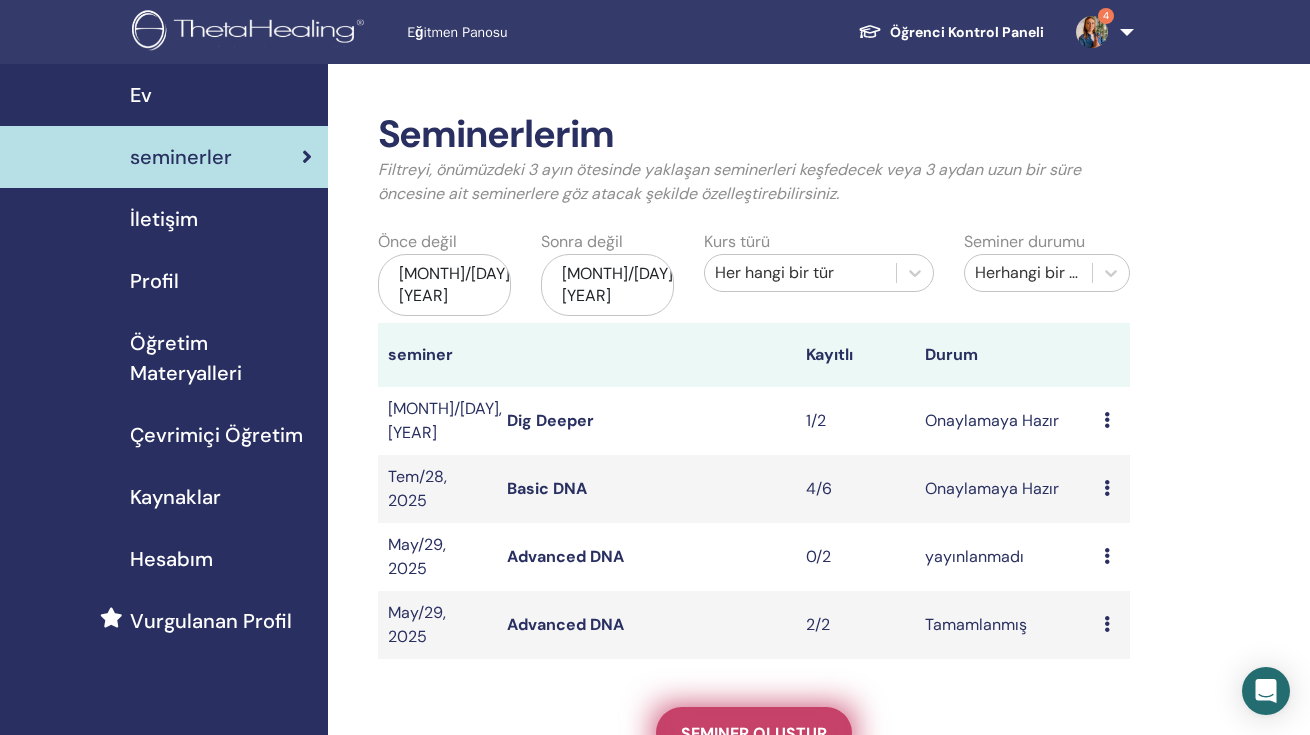 click on "Seminer oluştur" at bounding box center (754, 733) 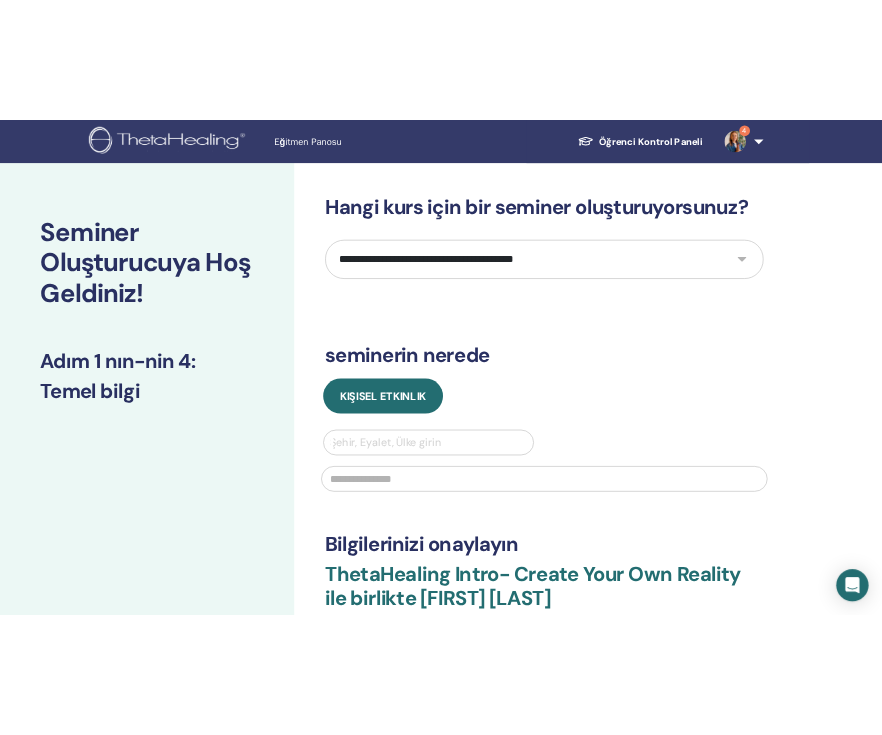 scroll, scrollTop: 0, scrollLeft: 0, axis: both 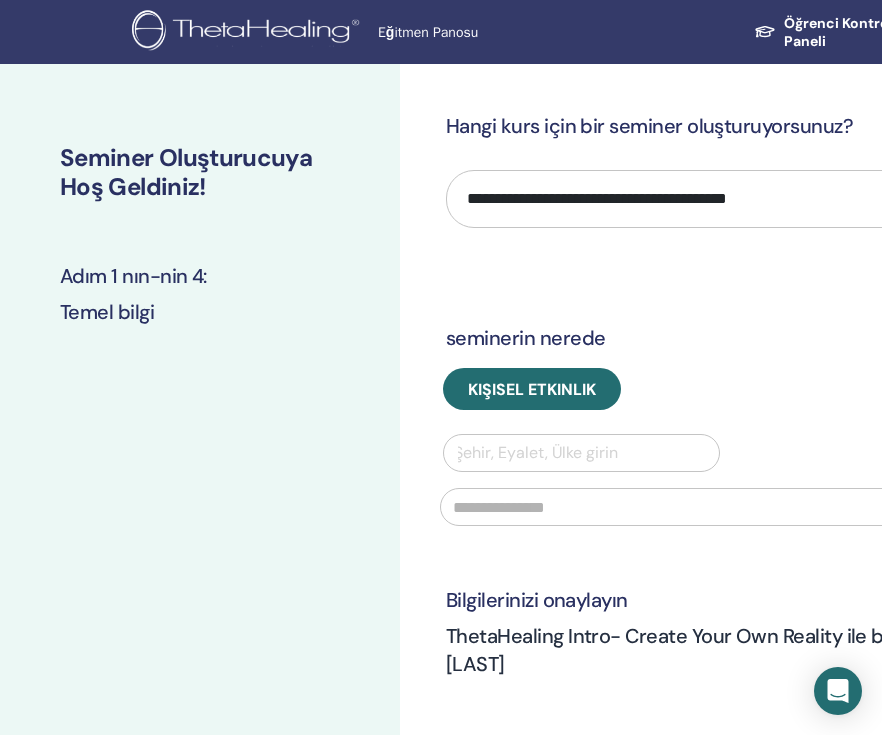 select on "**" 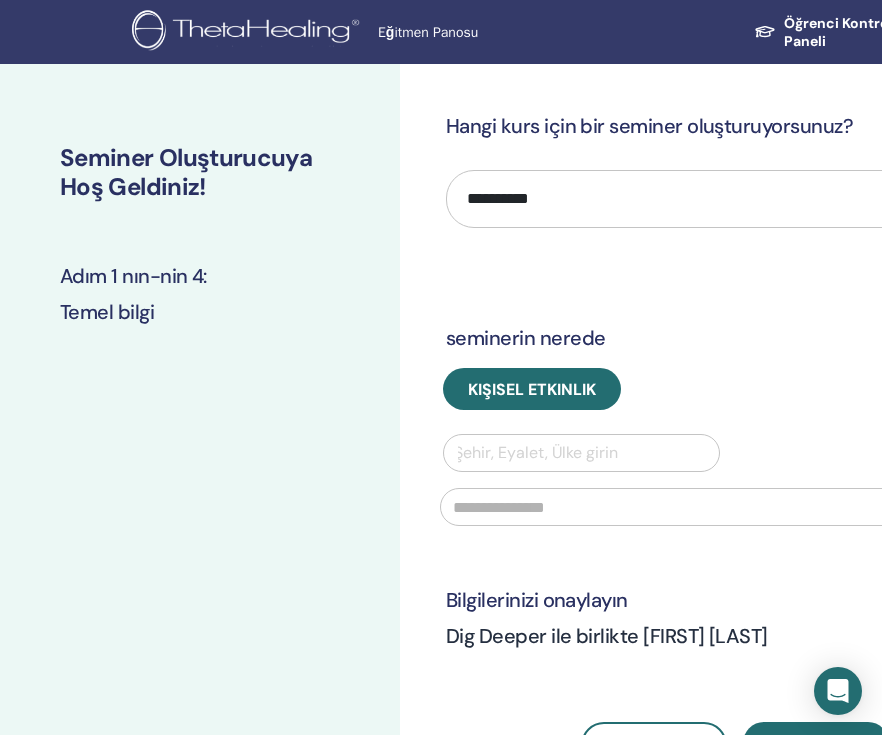 click on "Şehir, Eyalet, Ülke girin" at bounding box center (581, 453) 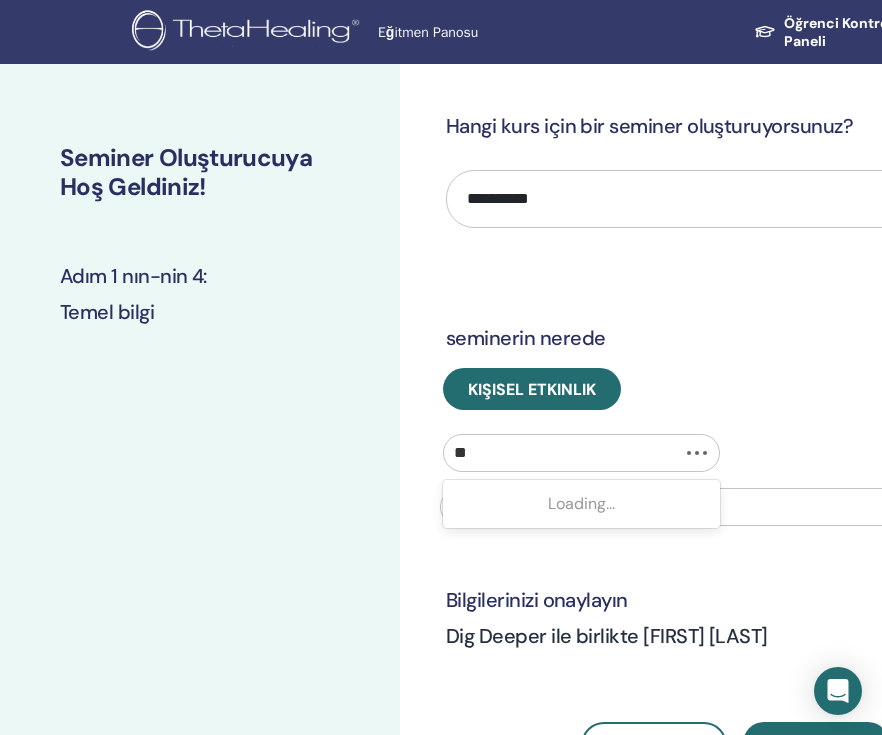type on "***" 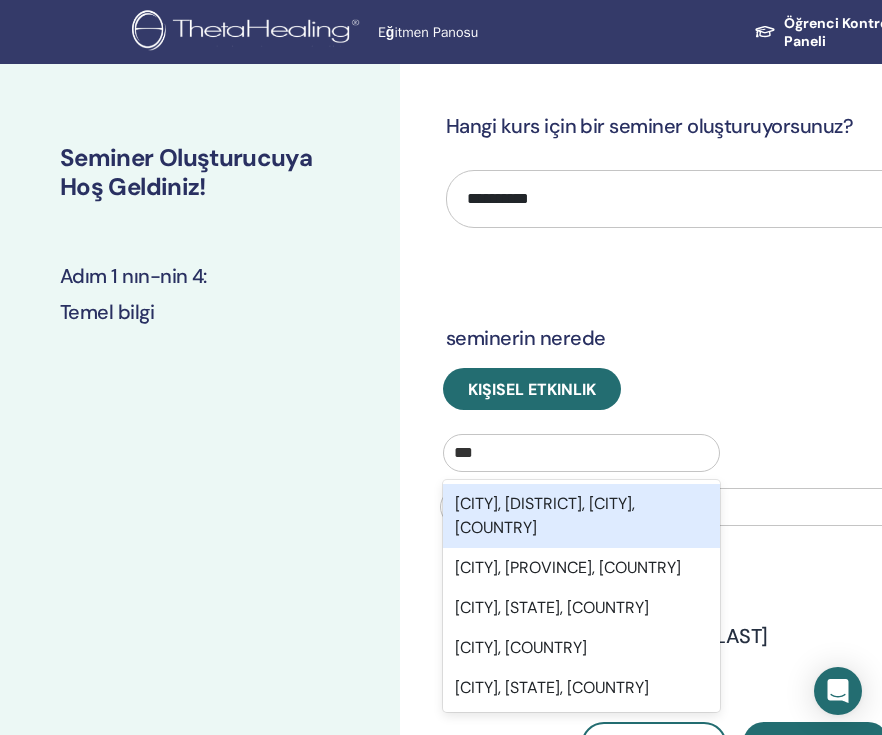 click on "Izmir, Konak, Izmir, TUR" at bounding box center [581, 516] 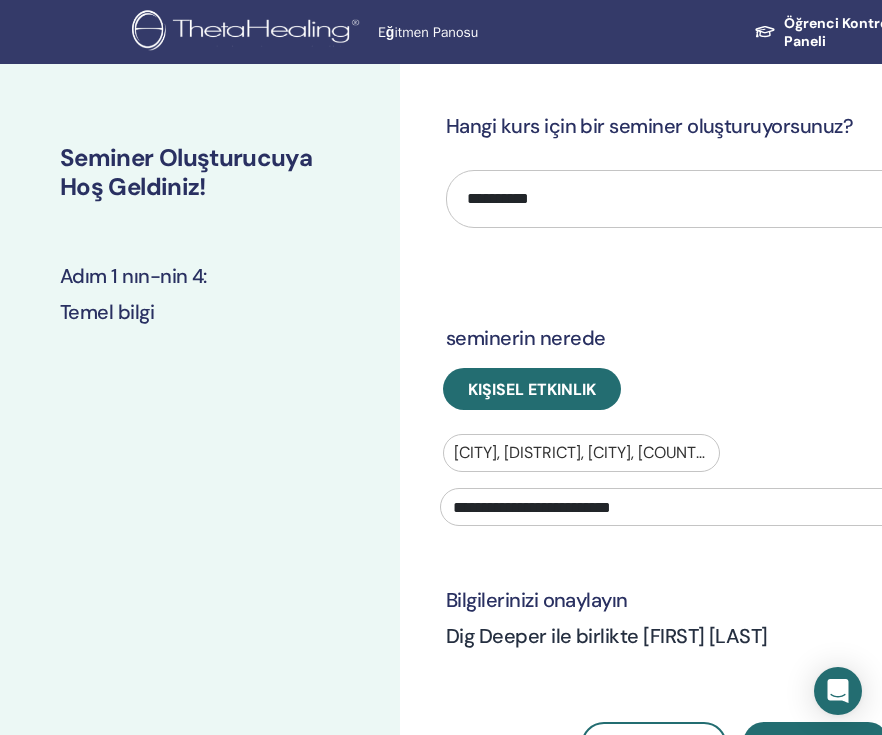 click on "**********" at bounding box center (735, 507) 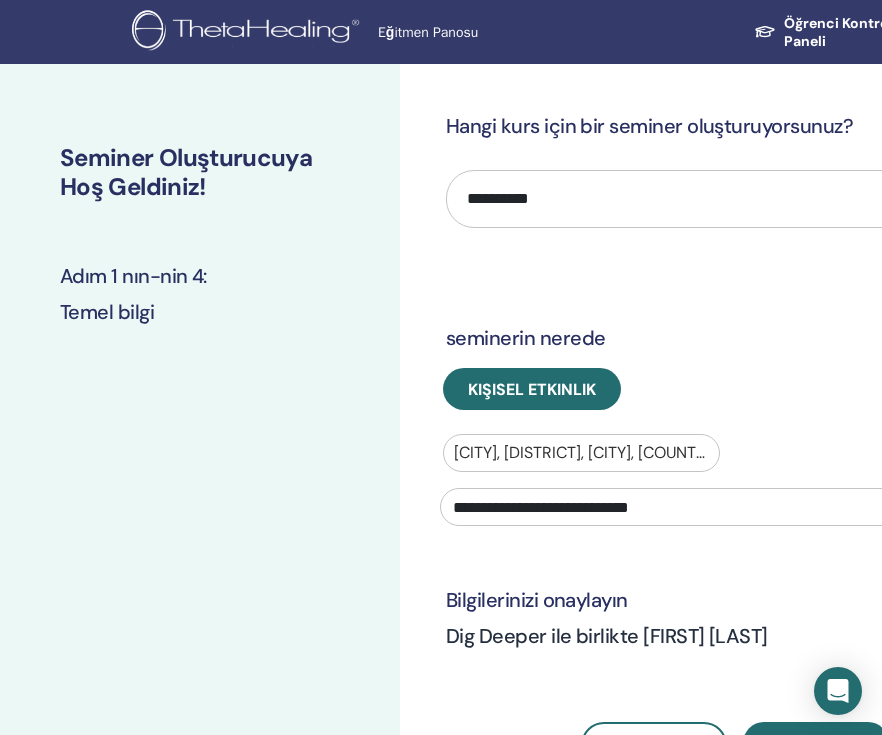 click on "**********" at bounding box center [735, 507] 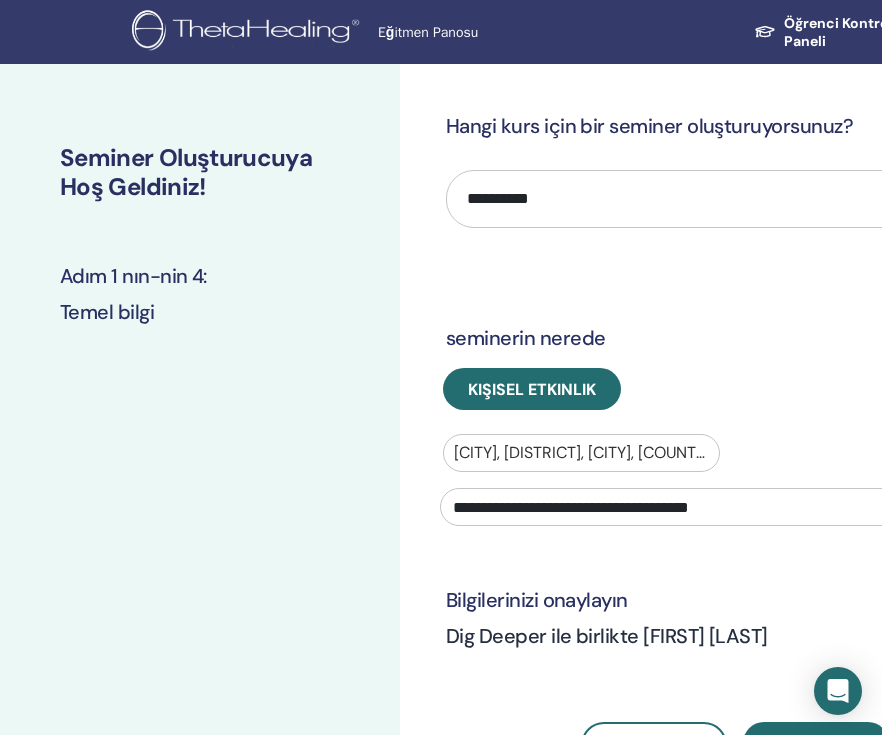 type on "**********" 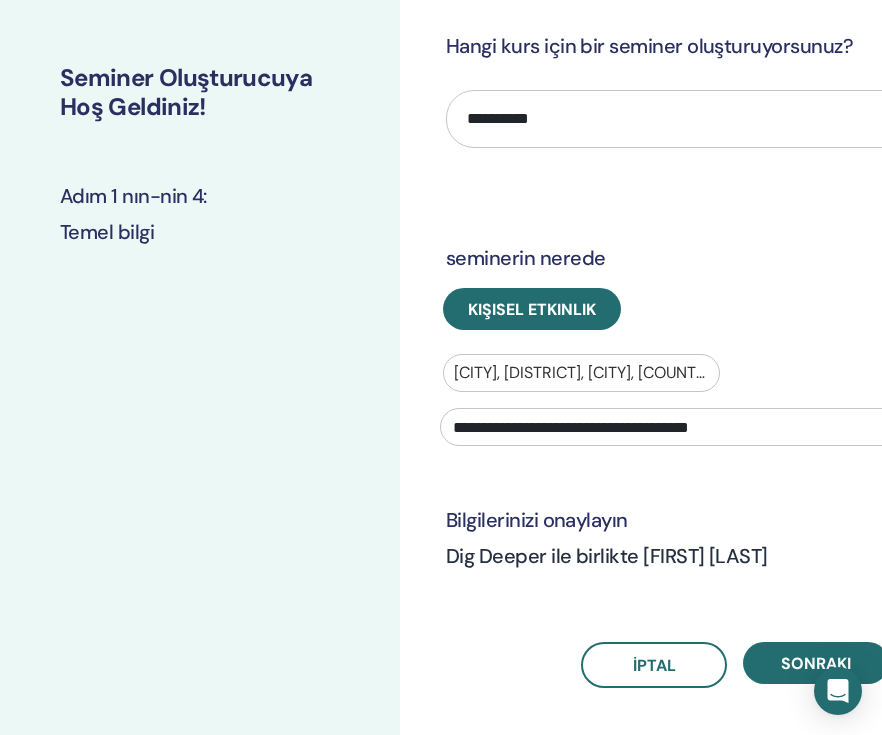 scroll, scrollTop: 120, scrollLeft: 0, axis: vertical 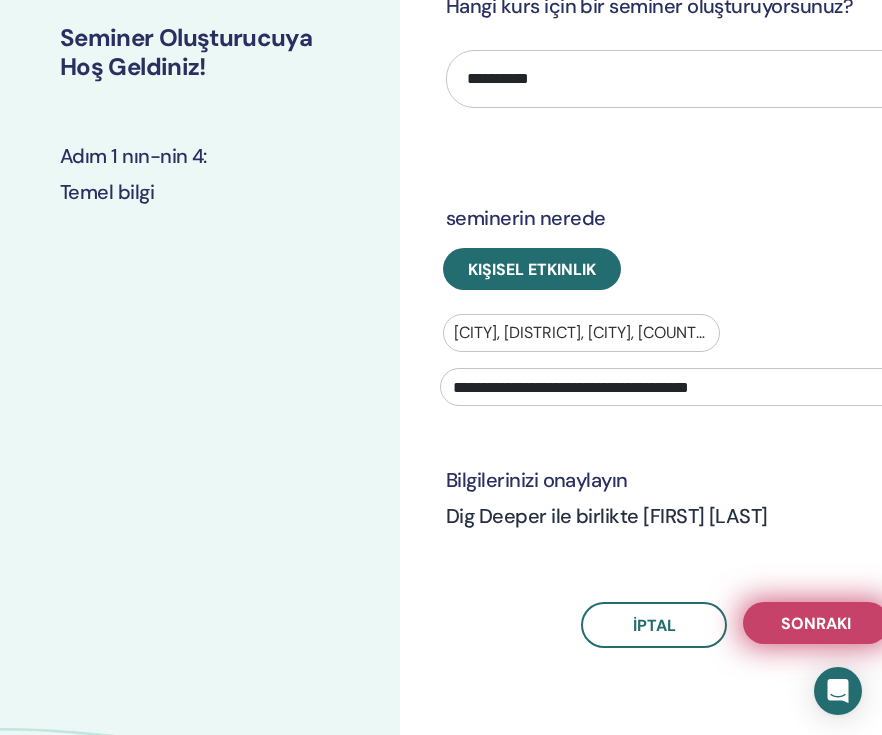 click on "Sonraki" at bounding box center [816, 623] 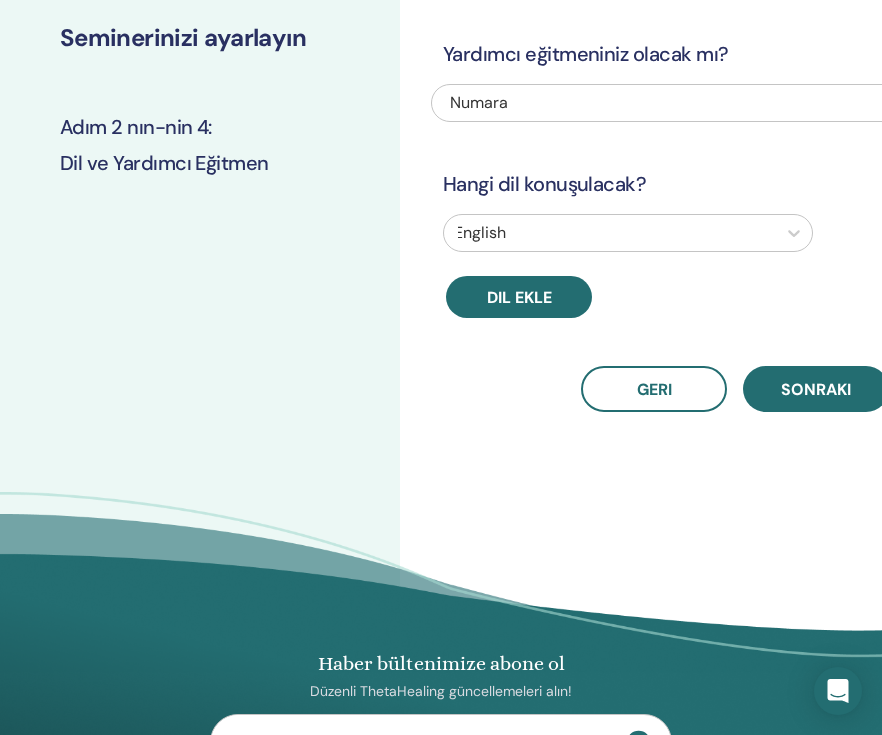 click on "Yardımcı eğitmeniniz olacak mı? Numara Hangi dil konuşulacak? English Dil ekle Geri Sonraki" at bounding box center [735, 202] 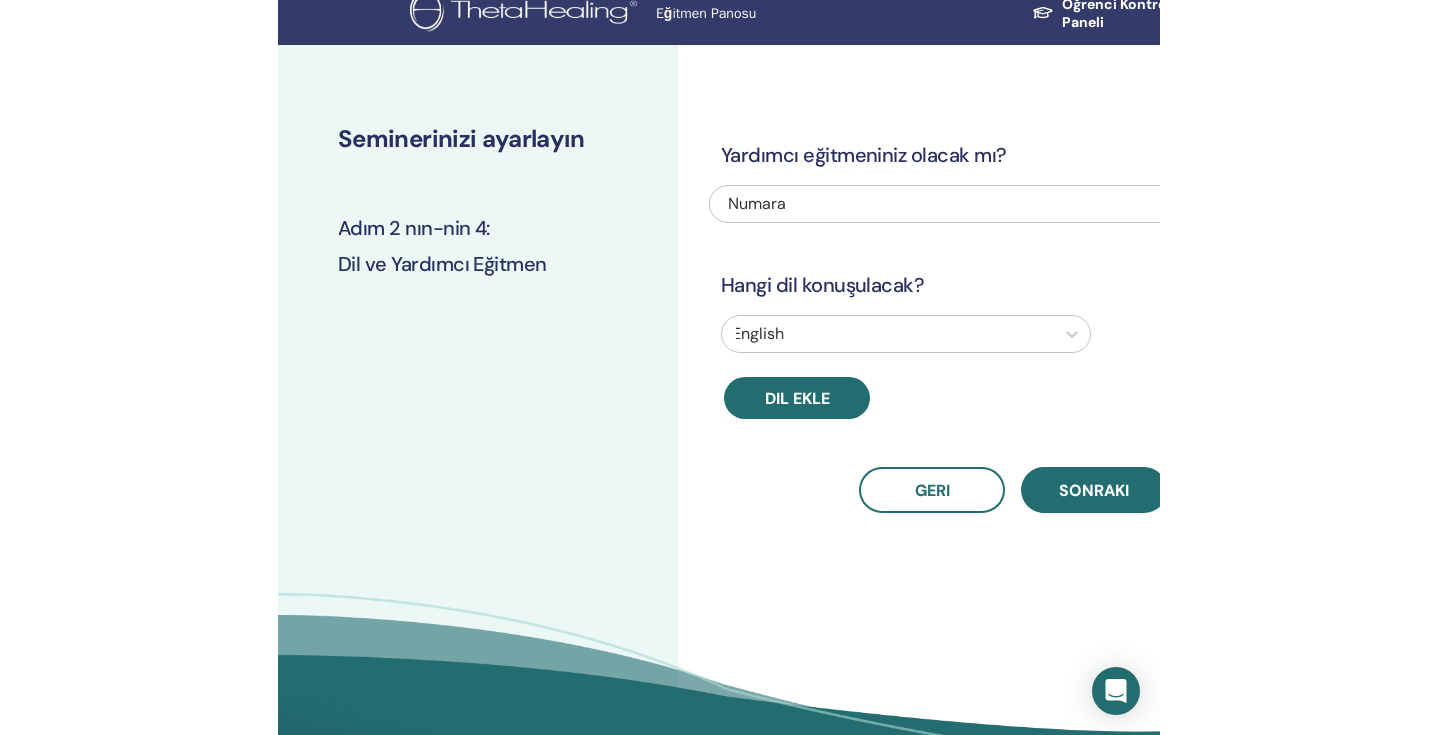 scroll, scrollTop: 0, scrollLeft: 0, axis: both 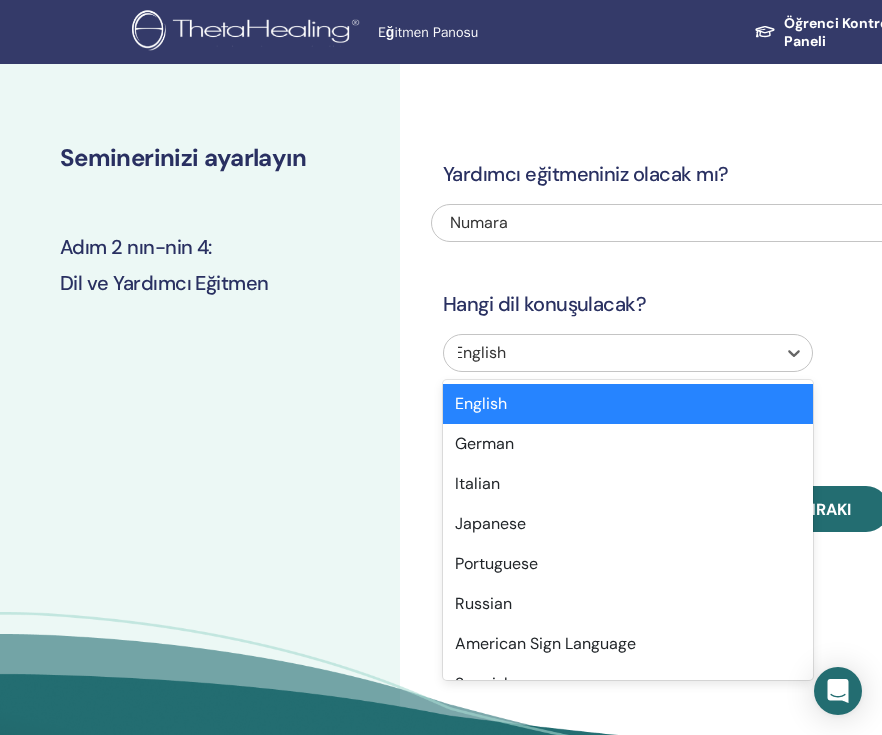 click at bounding box center (610, 353) 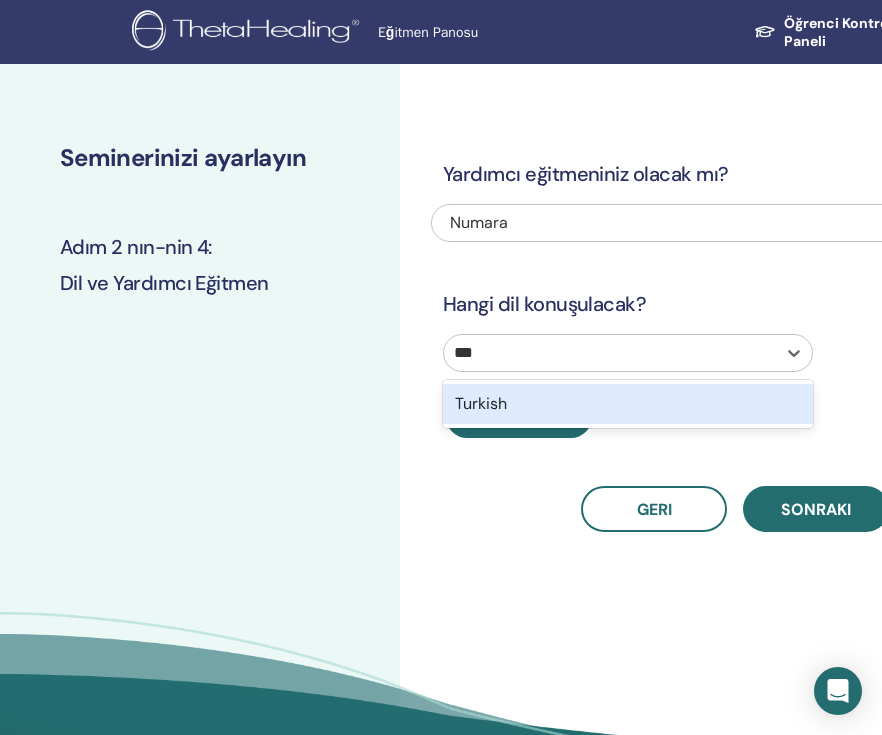 type on "****" 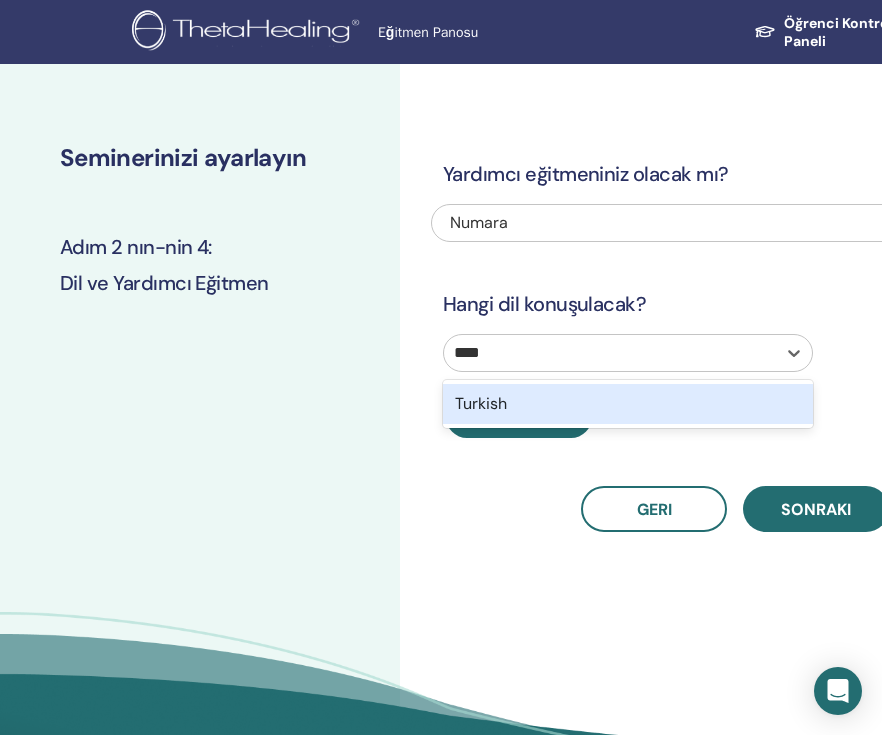 click on "Turkish" at bounding box center [628, 404] 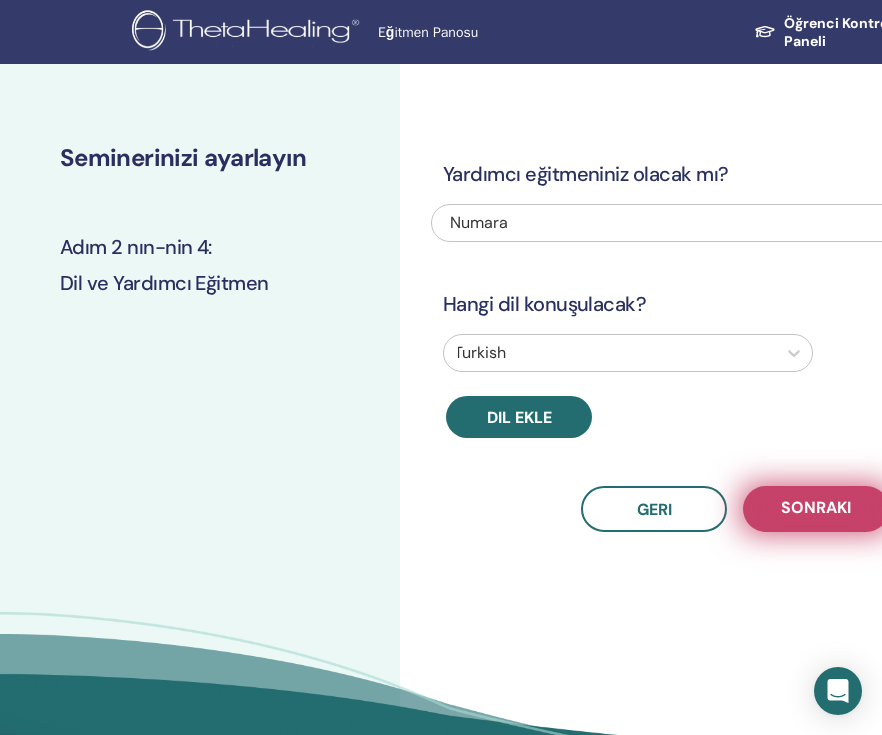 click on "Sonraki" at bounding box center [816, 509] 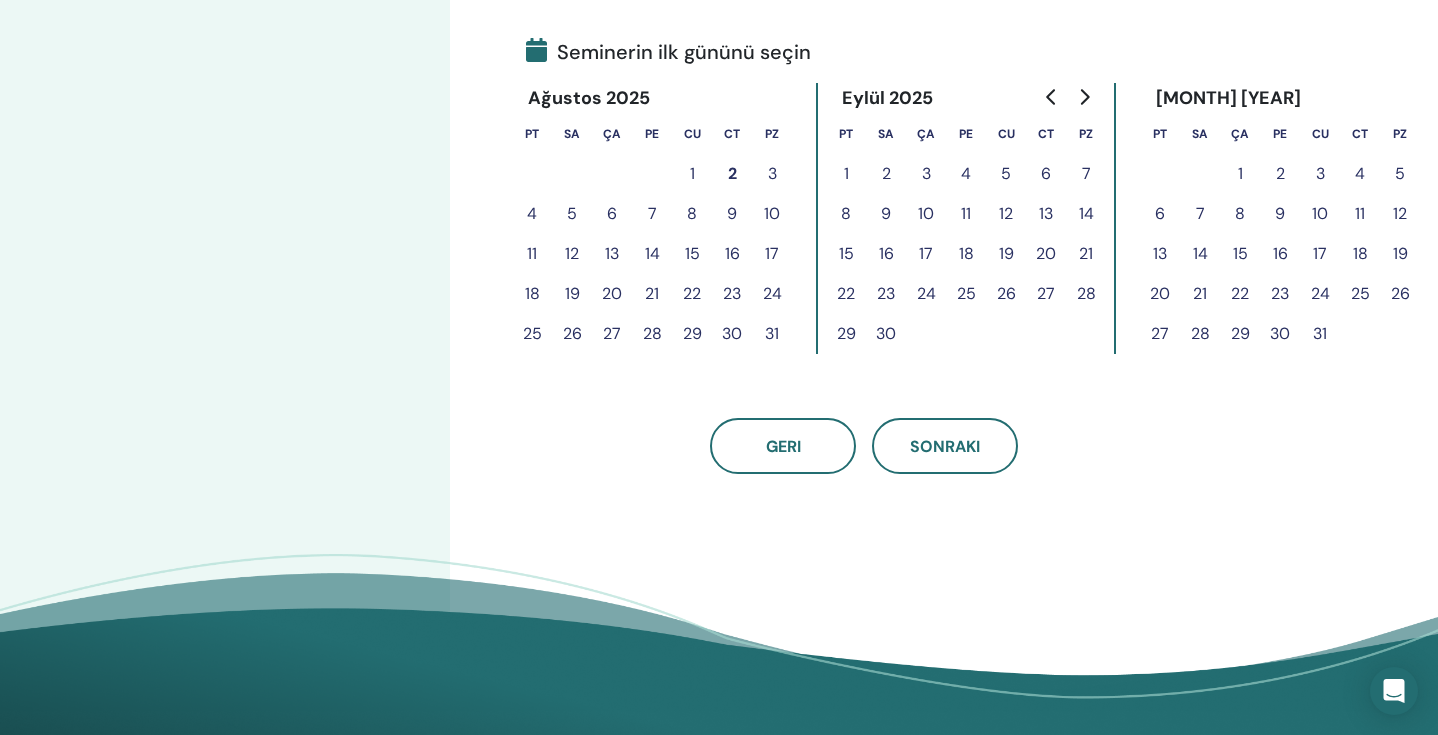 scroll, scrollTop: 452, scrollLeft: 0, axis: vertical 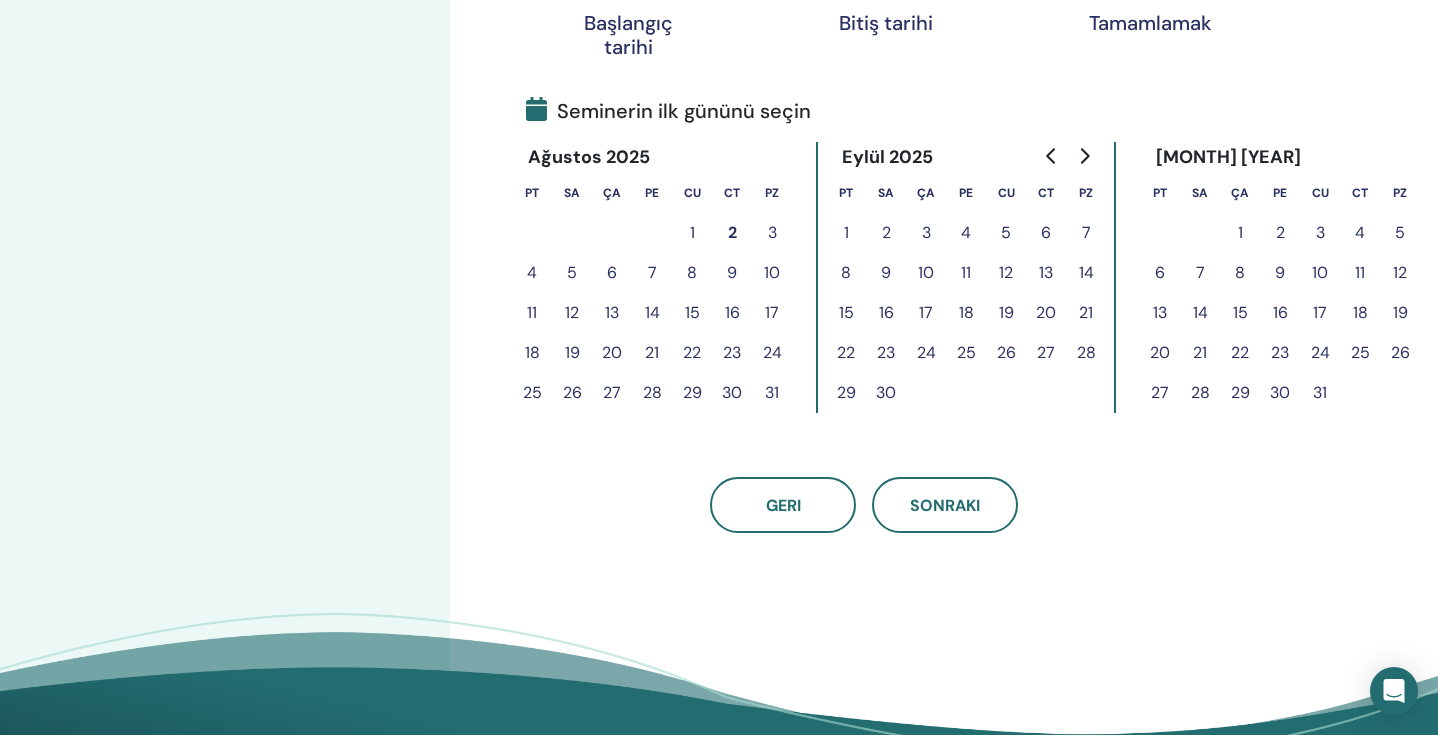click on "1" at bounding box center (692, 233) 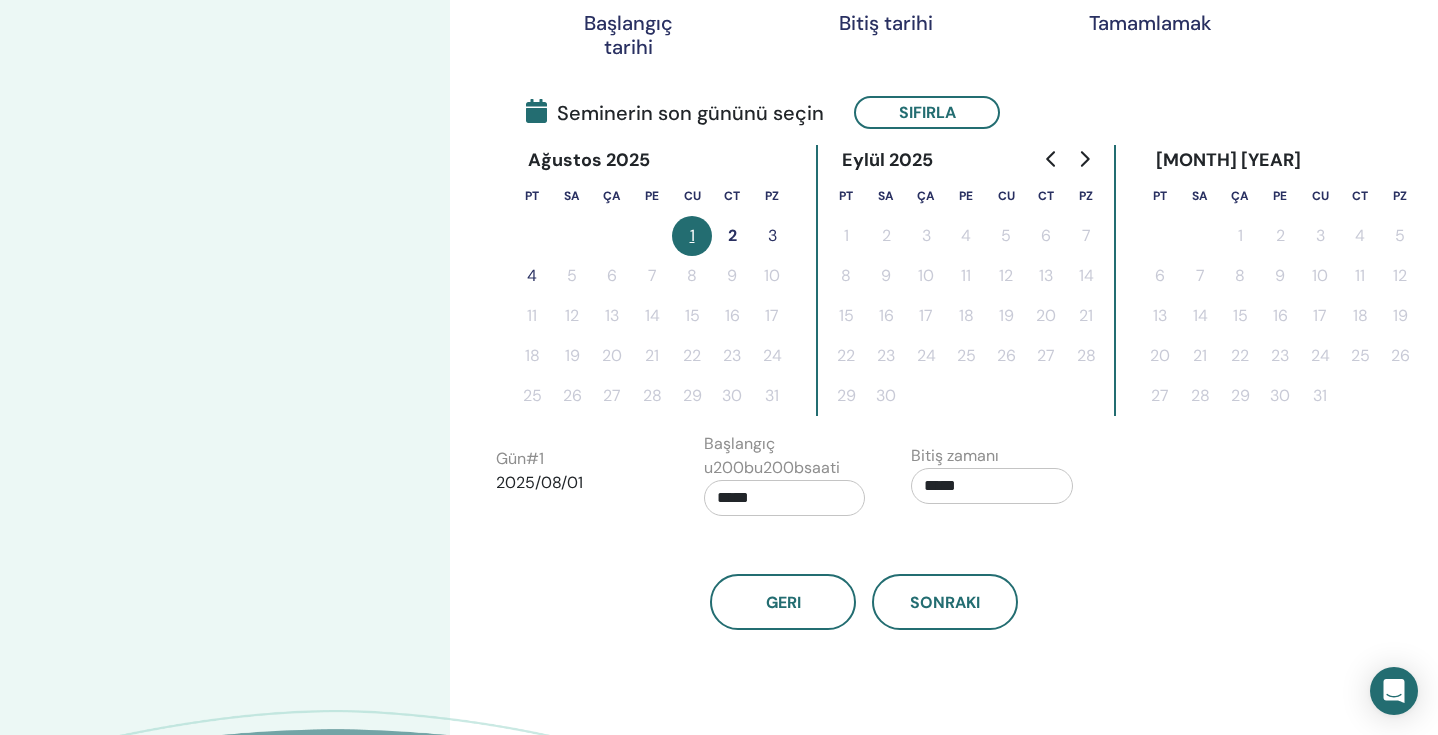 click on "2" at bounding box center (732, 236) 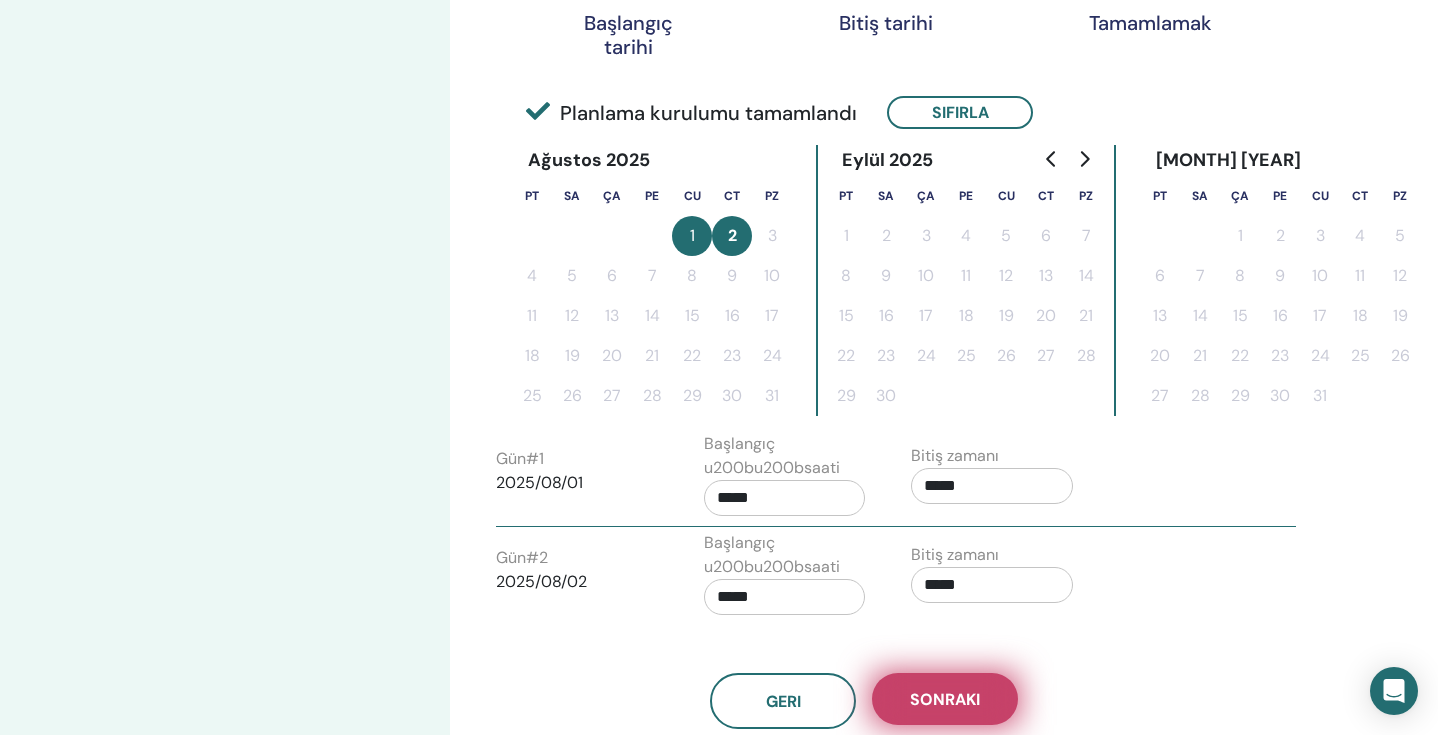 click on "Sonraki" at bounding box center [945, 699] 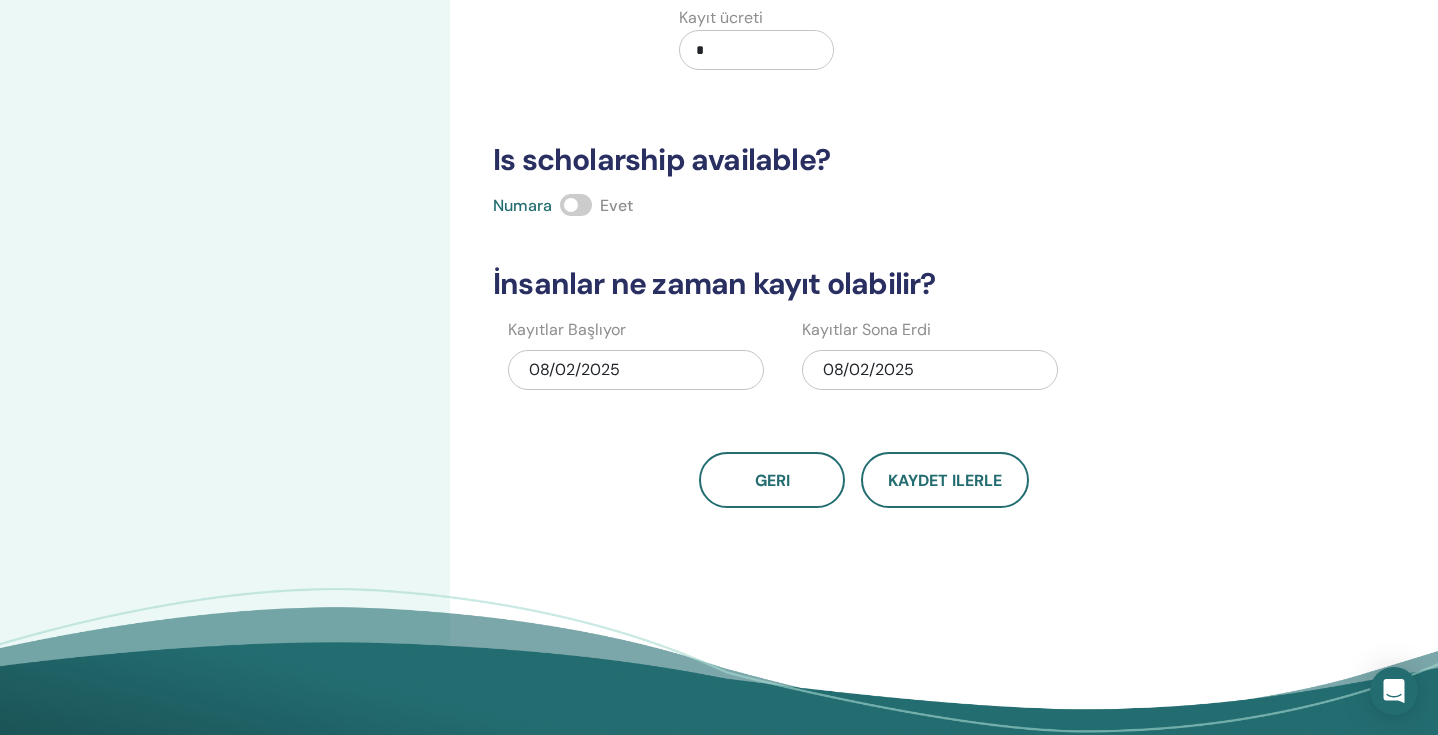 click on "Kaç kişi katılabilir? Koltukların sayısı * Fiyatı ne kadar olacak? Para birimi Fiyat Kayıt ücreti * Is scholarship available? Numara Evet İnsanlar ne zaman kayıt olabilir? Kayıtlar Başlıyor 08/02/2025 Kayıtlar Sona Erdi 08/02/2025 Geri Kaydet ilerle" at bounding box center [864, 109] 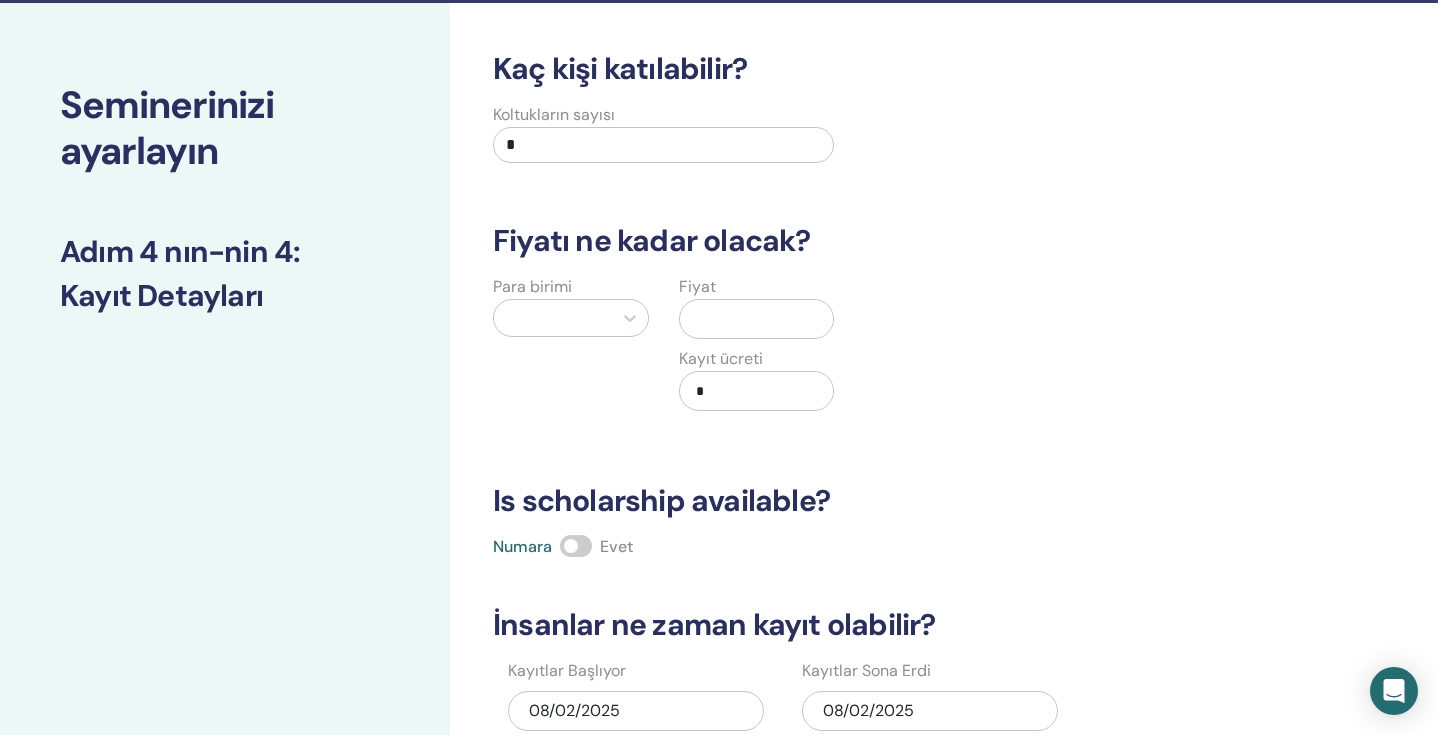 scroll, scrollTop: 42, scrollLeft: 0, axis: vertical 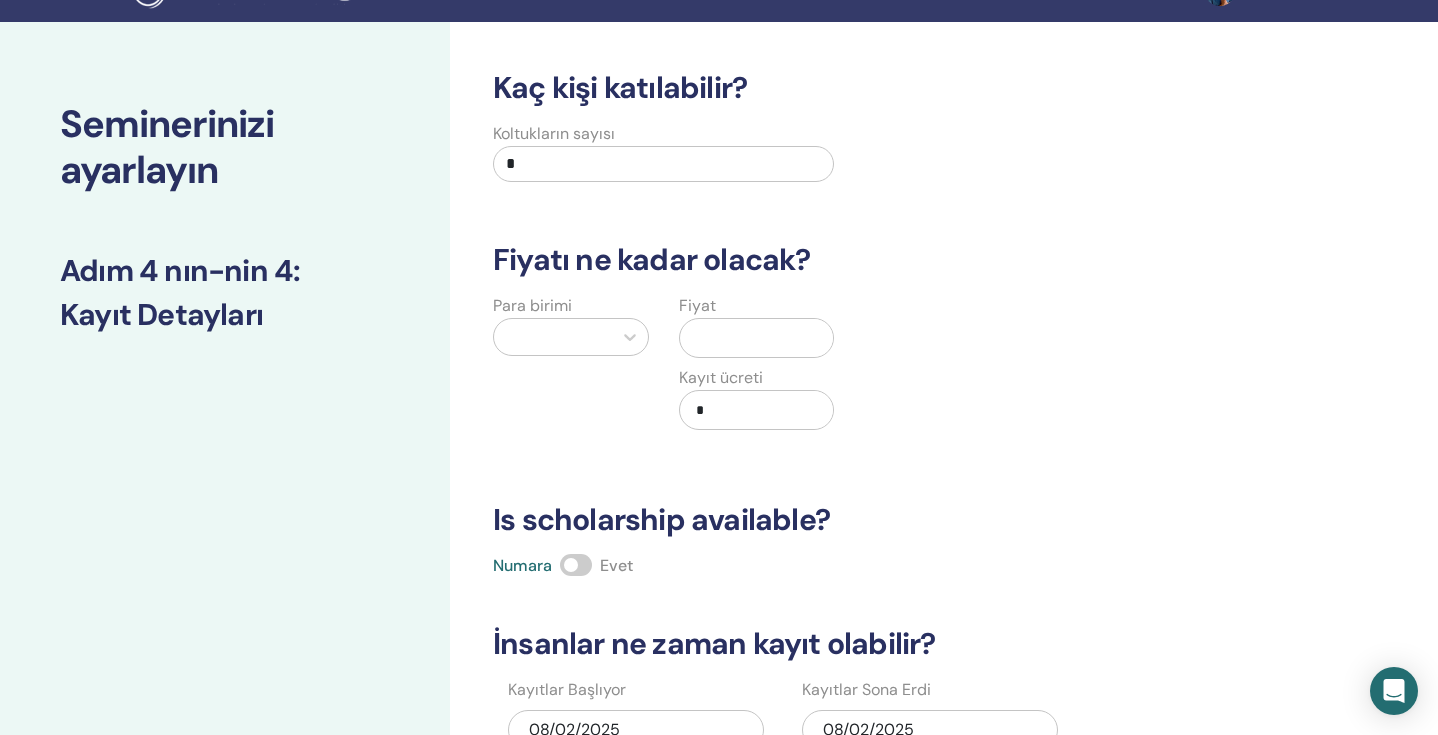 click at bounding box center (553, 337) 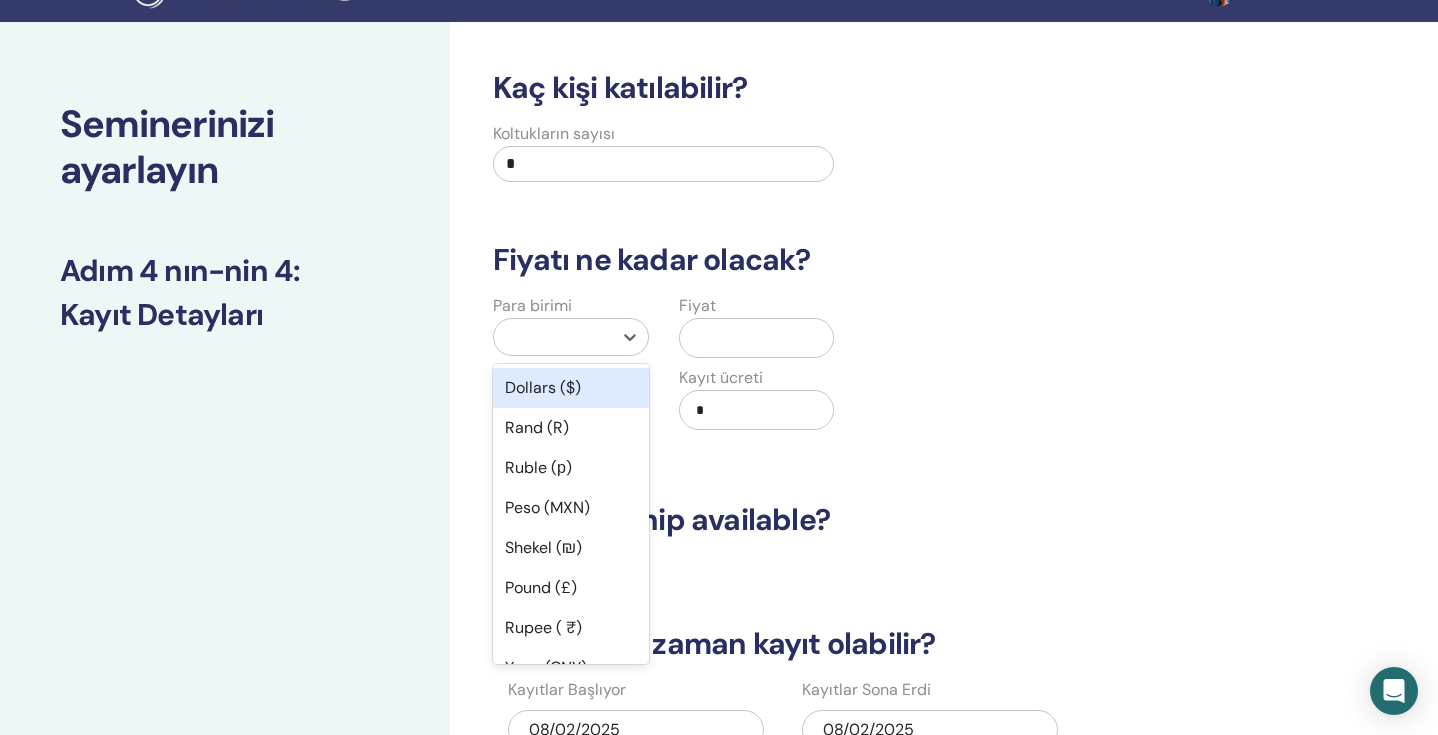 click on "Dollars ($)" at bounding box center (571, 388) 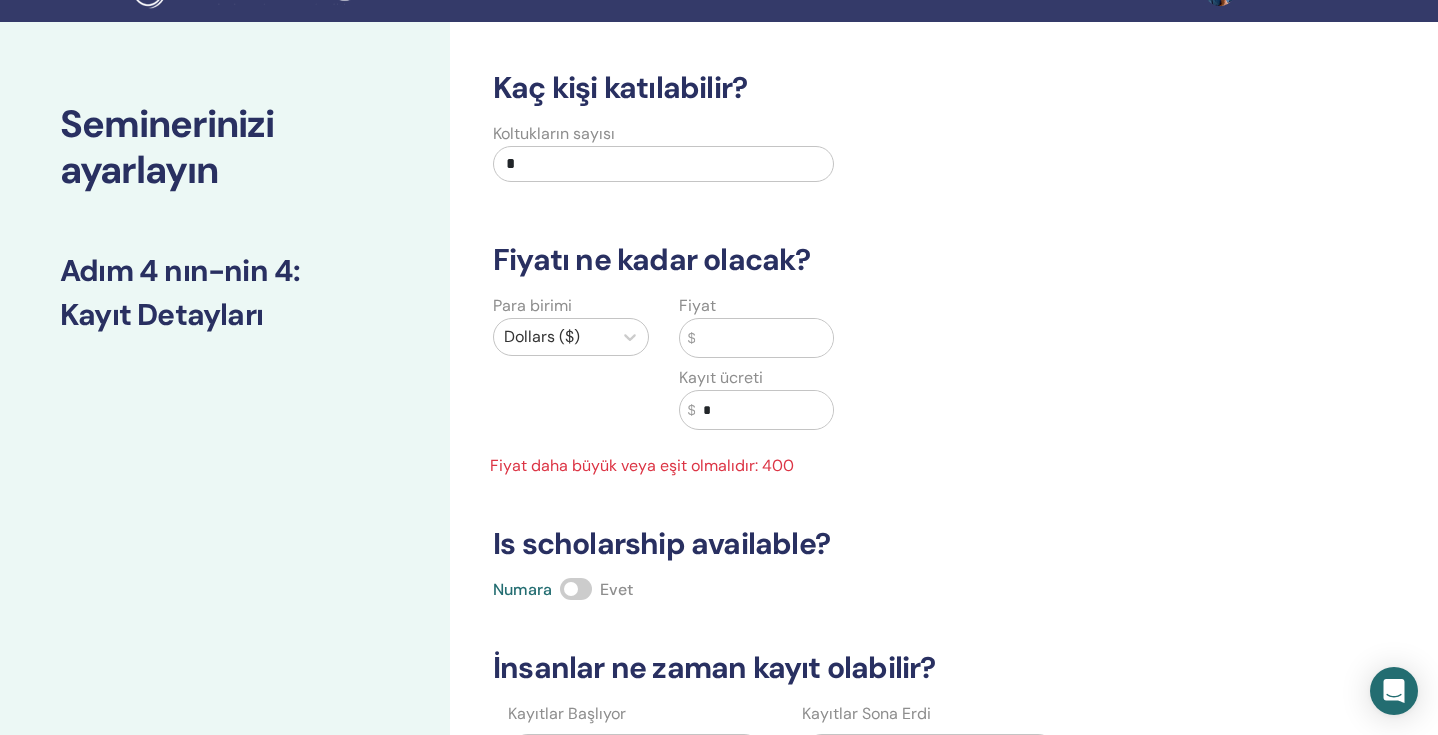 click on "$" at bounding box center (757, 338) 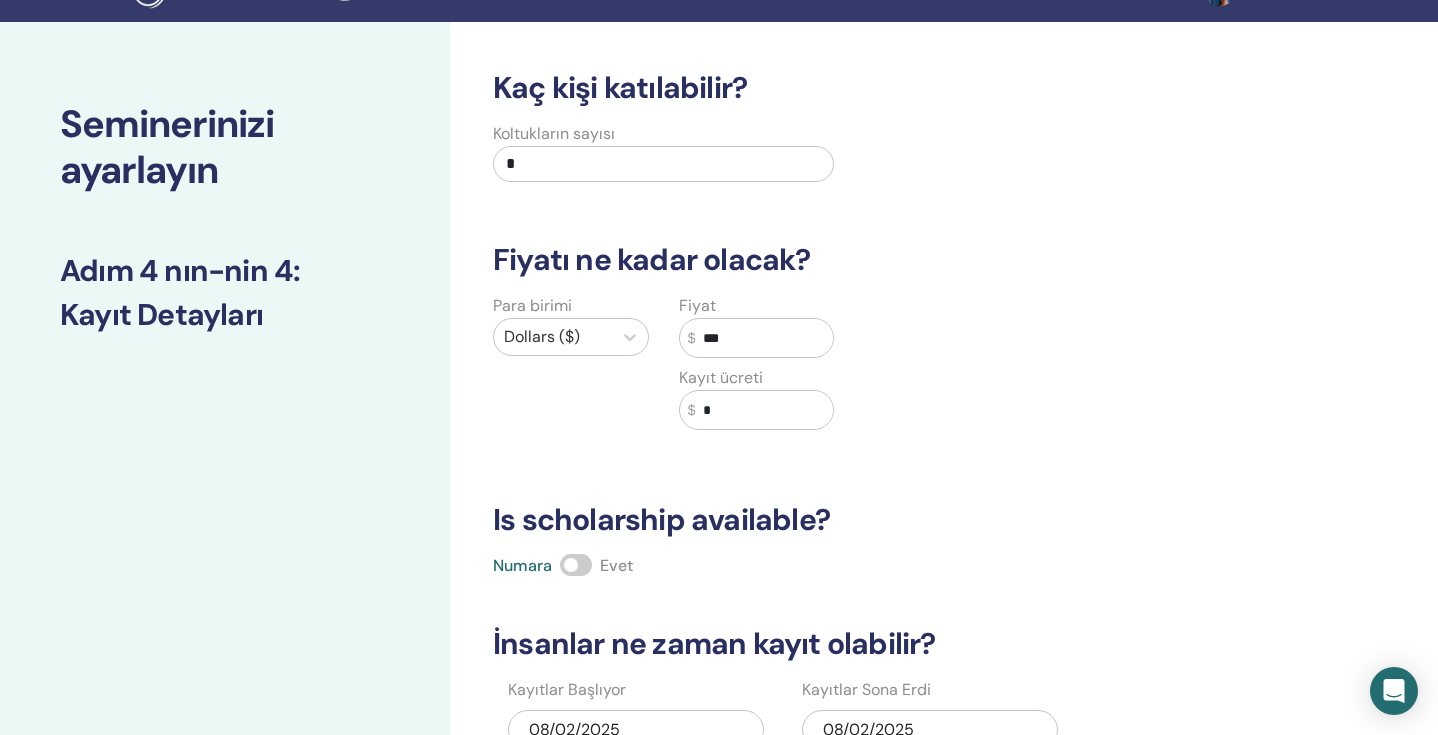 type on "***" 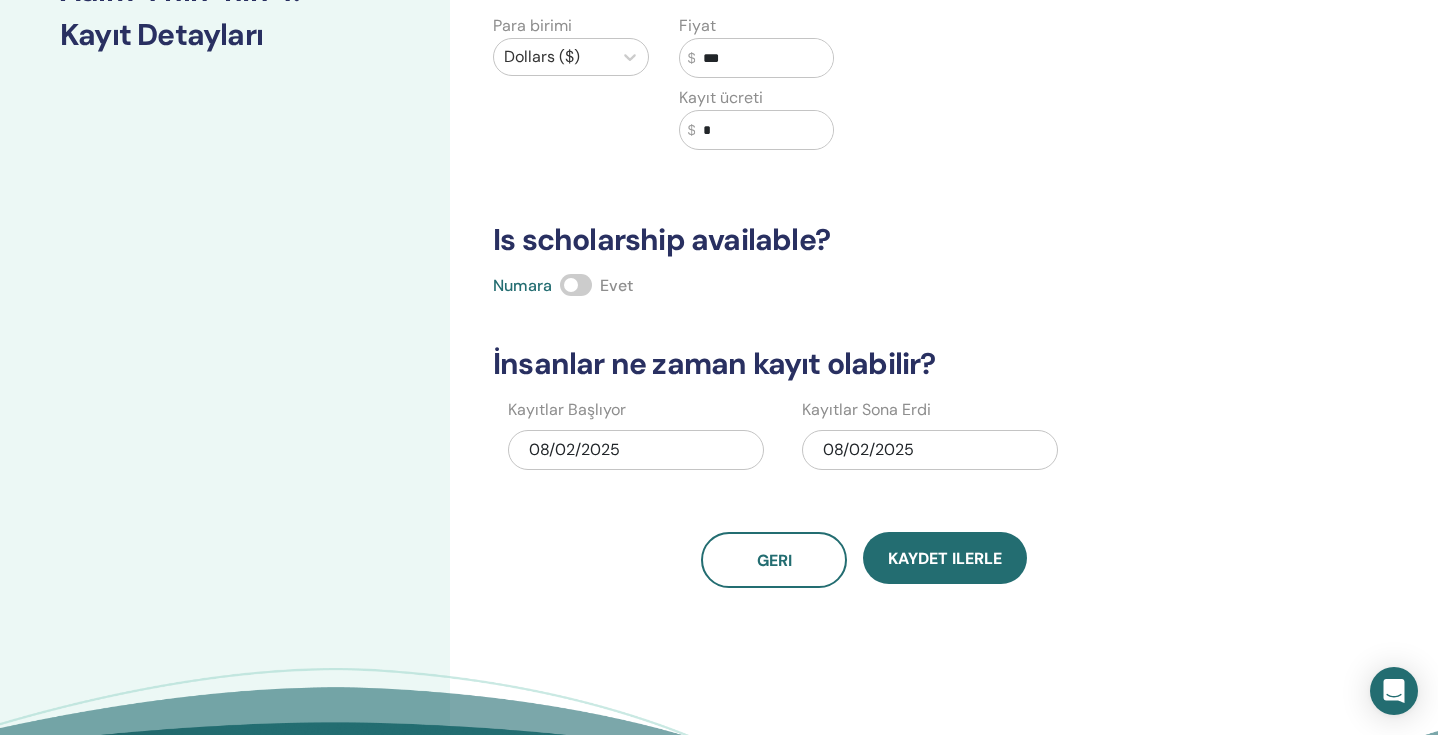 scroll, scrollTop: 362, scrollLeft: 0, axis: vertical 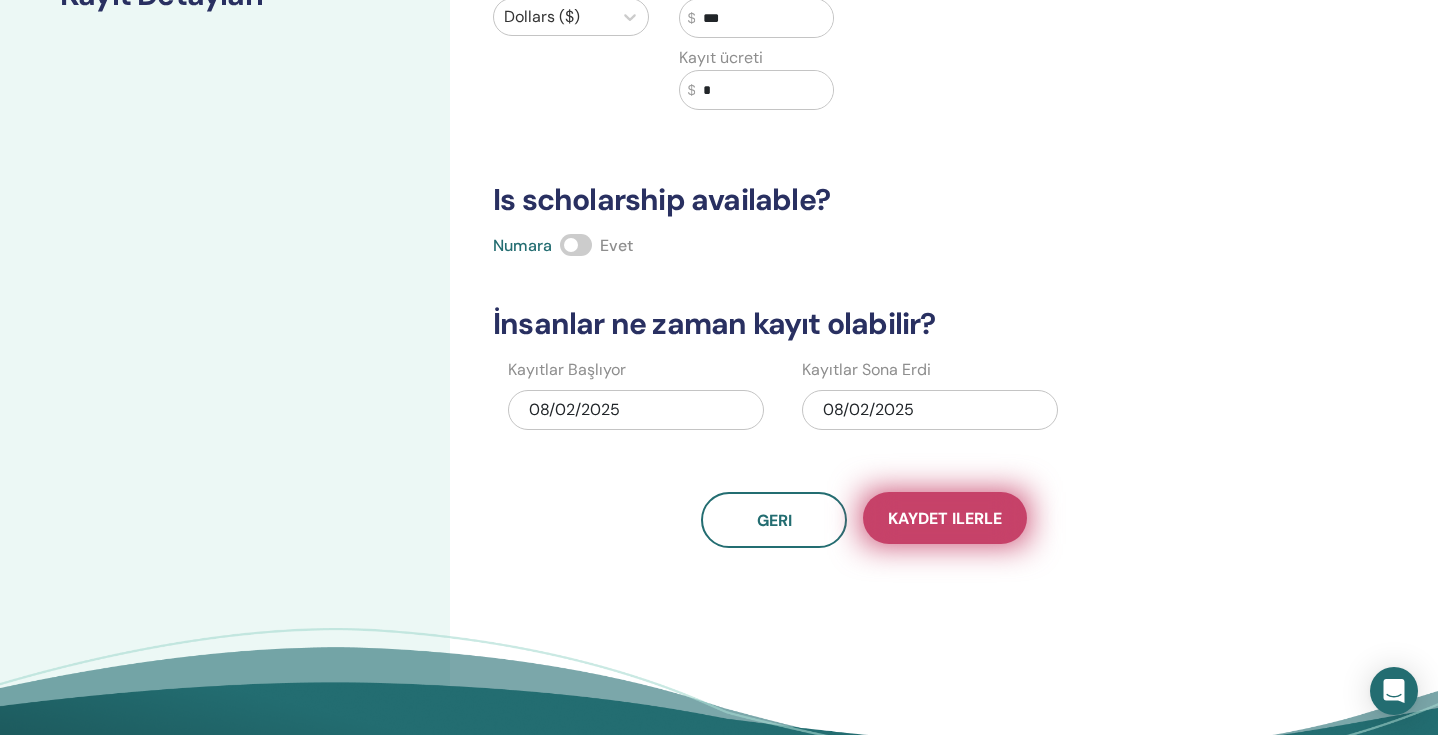 click on "Kaydet ilerle" at bounding box center [945, 518] 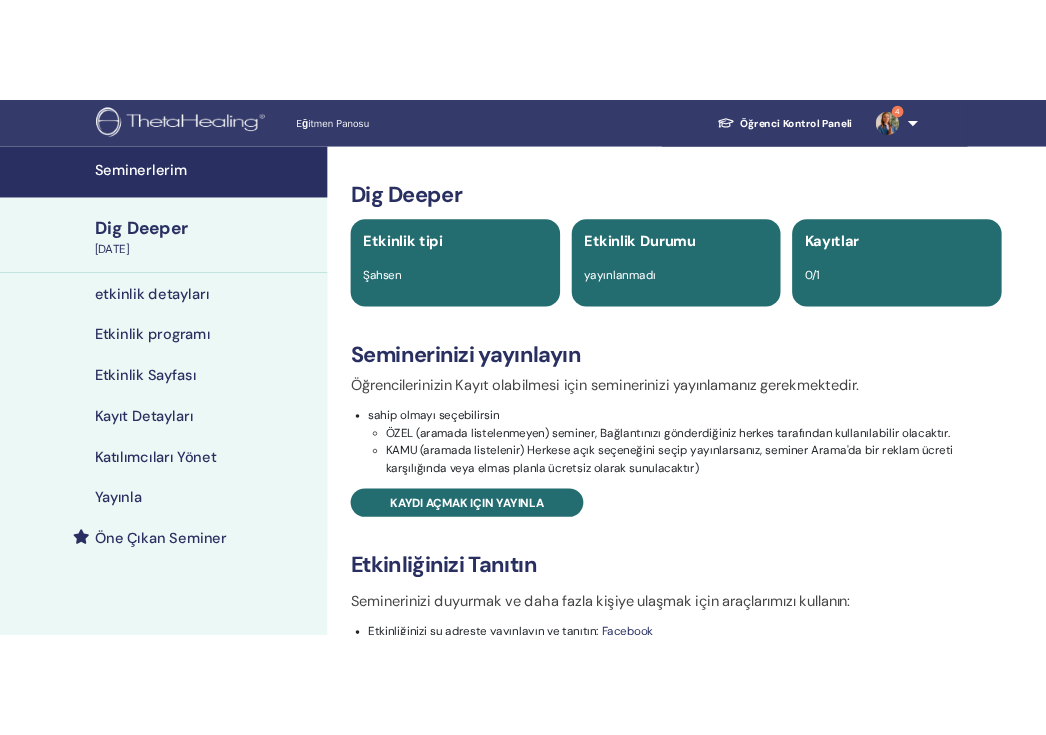 scroll, scrollTop: 0, scrollLeft: 0, axis: both 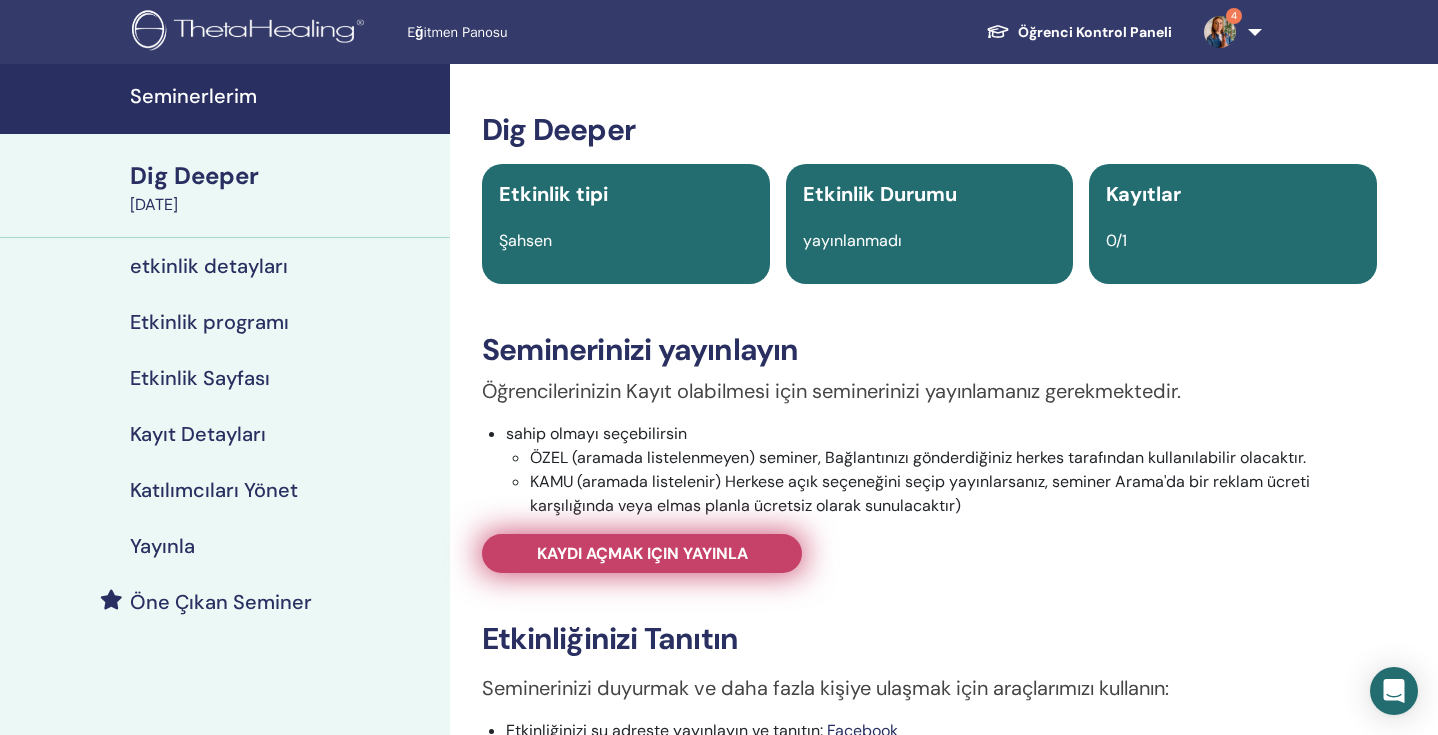 click on "Kaydı açmak için yayınla" at bounding box center (642, 553) 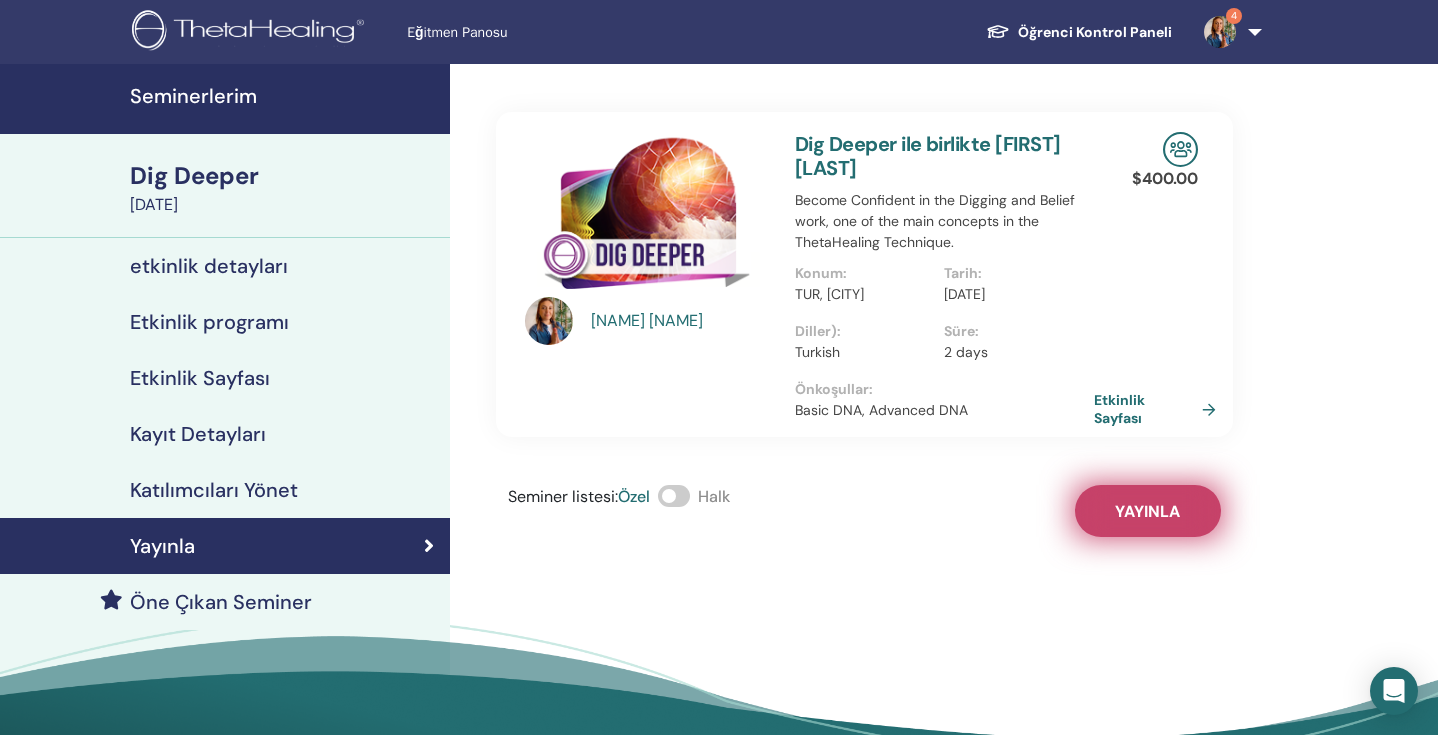 click on "Yayınla" at bounding box center [1148, 511] 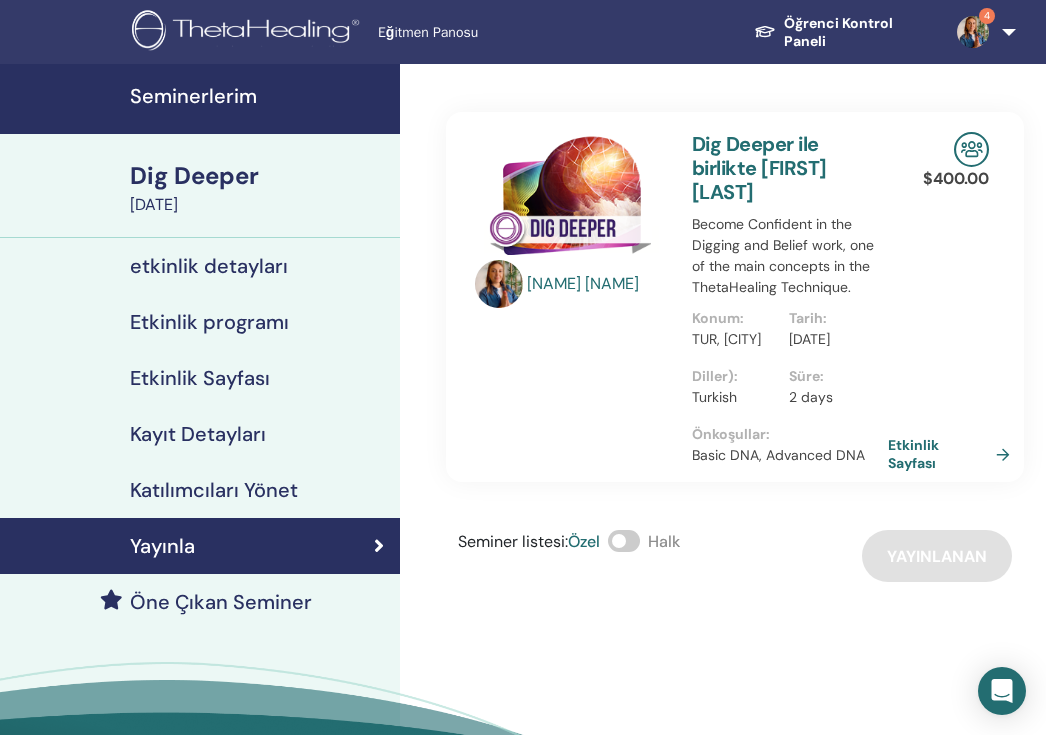 click on "Etkinlik Sayfası" at bounding box center [953, 454] 